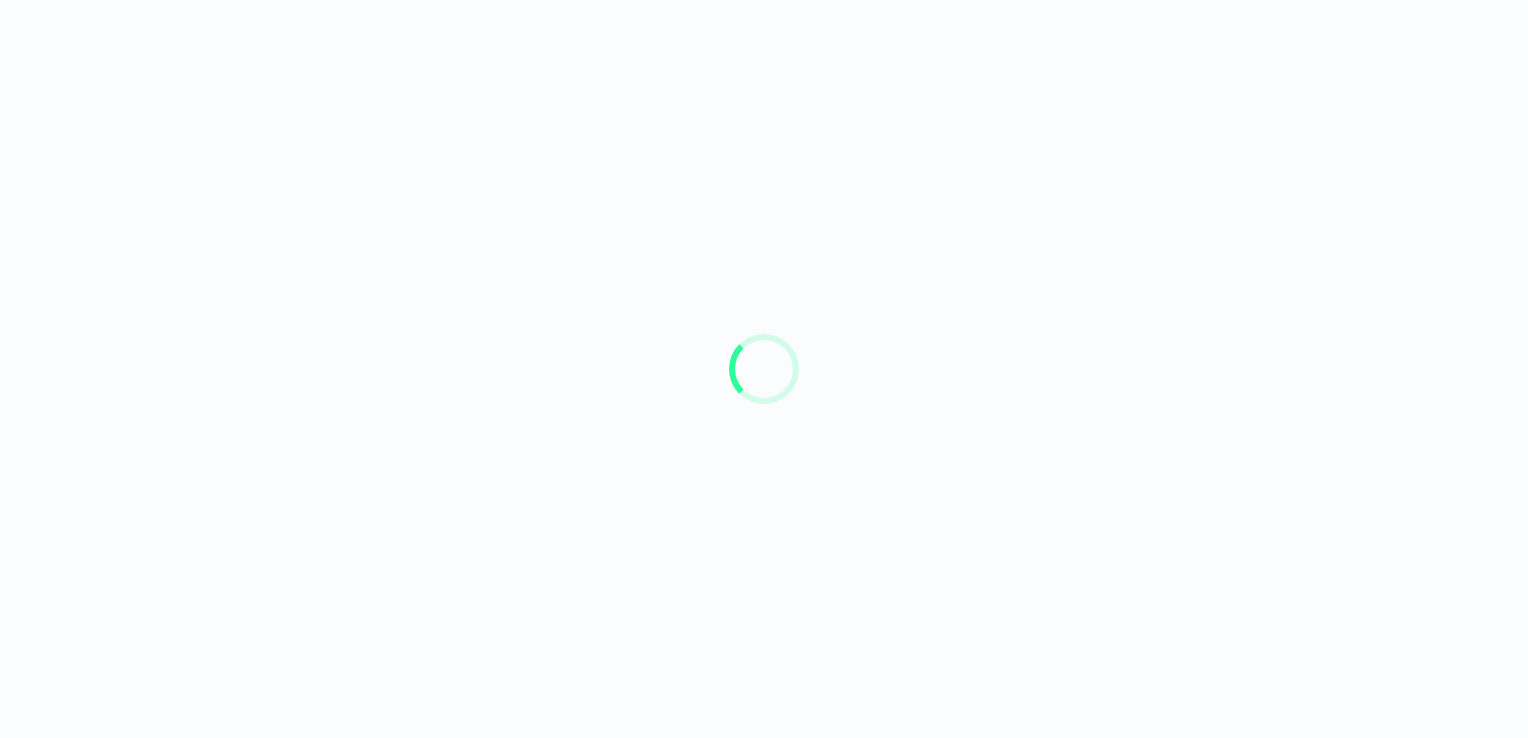 scroll, scrollTop: 0, scrollLeft: 0, axis: both 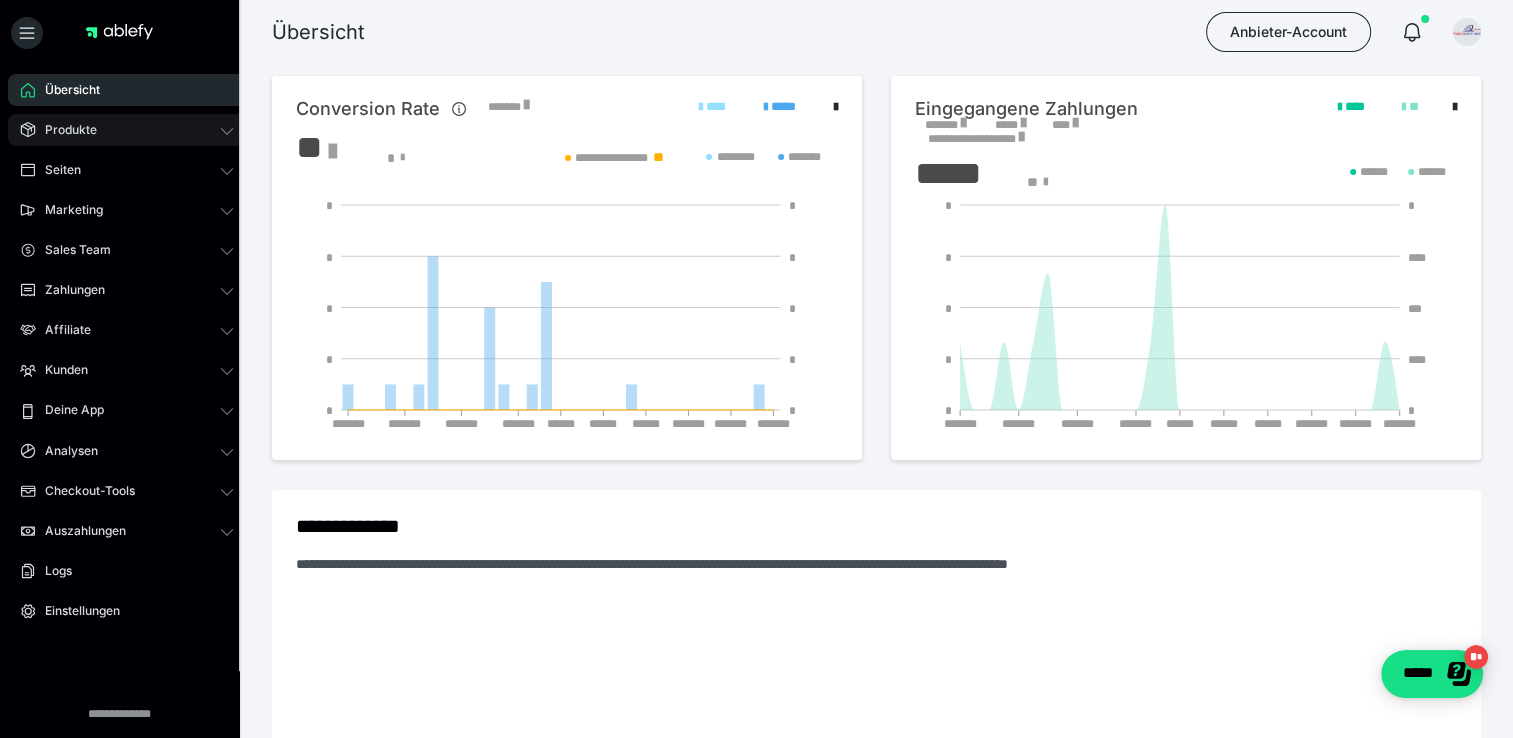 click on "Produkte" at bounding box center (127, 130) 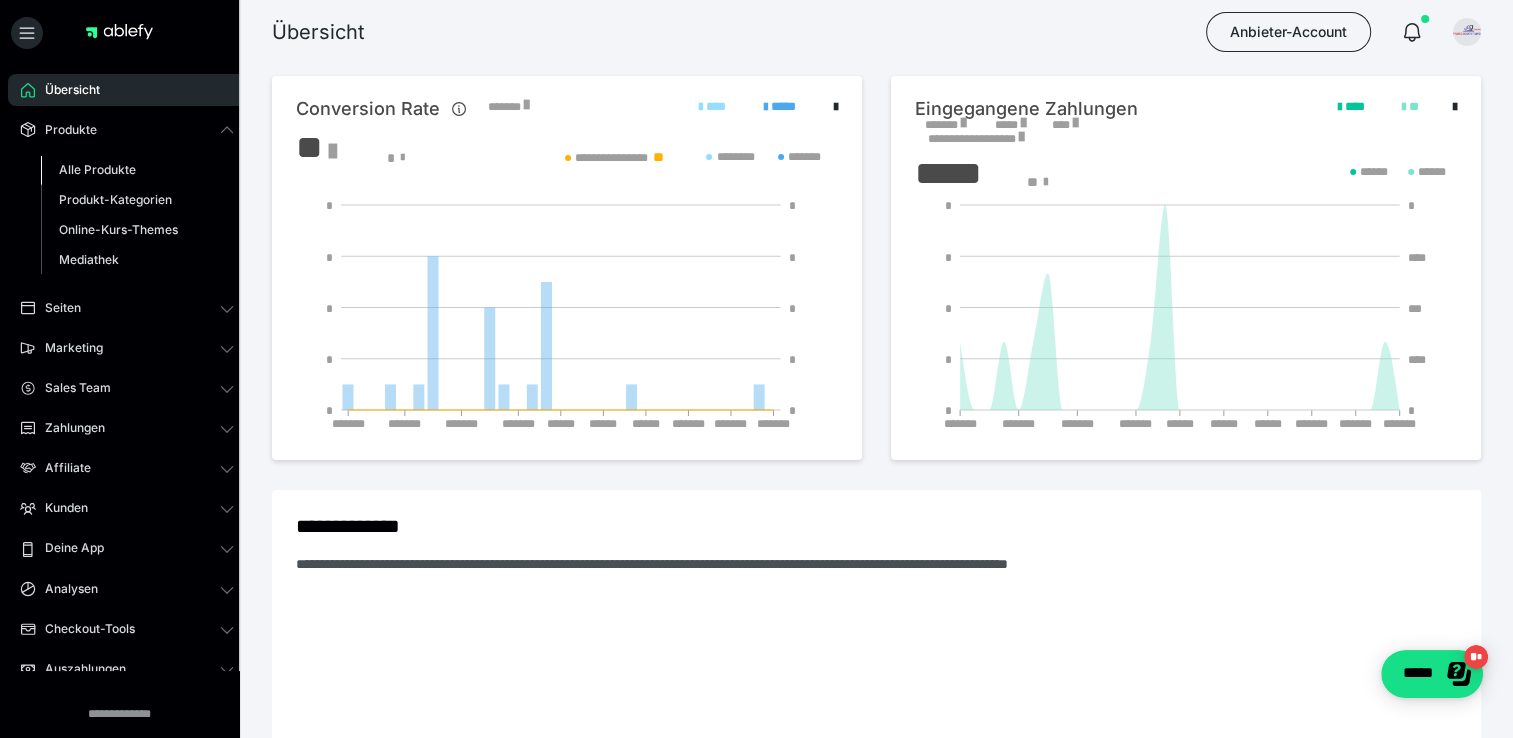 click on "Alle Produkte" at bounding box center [137, 170] 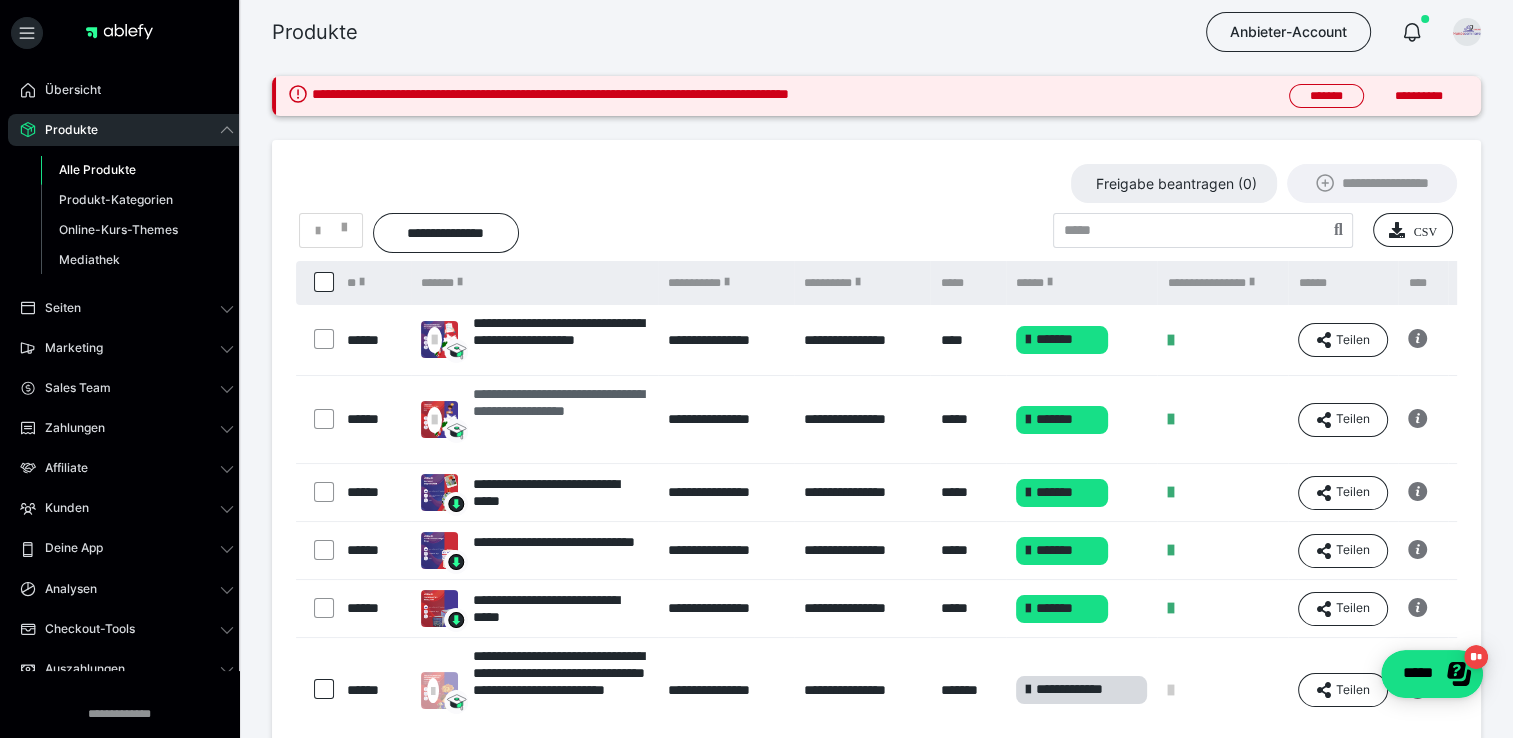click on "**********" at bounding box center (560, 419) 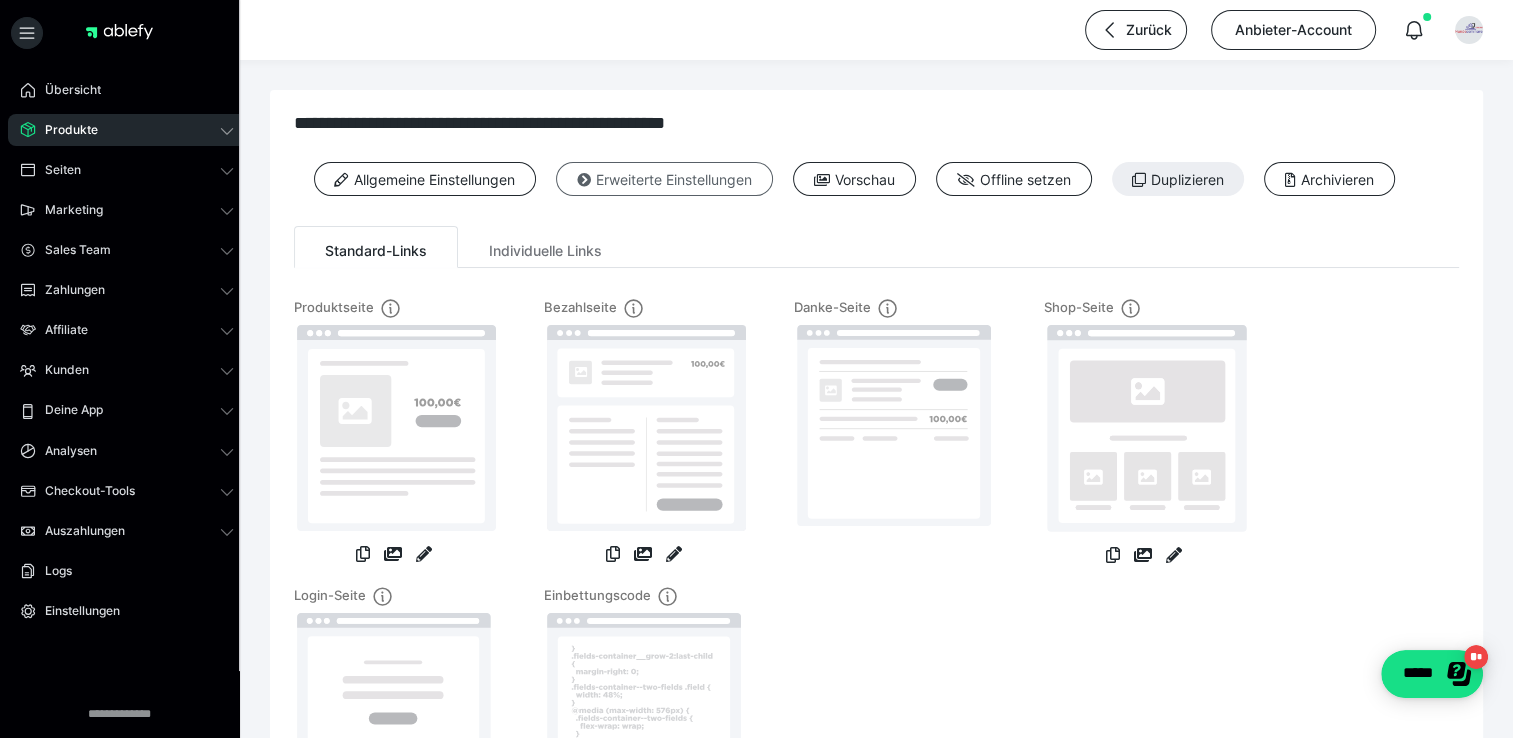 click on "Erweiterte Einstellungen" at bounding box center (664, 179) 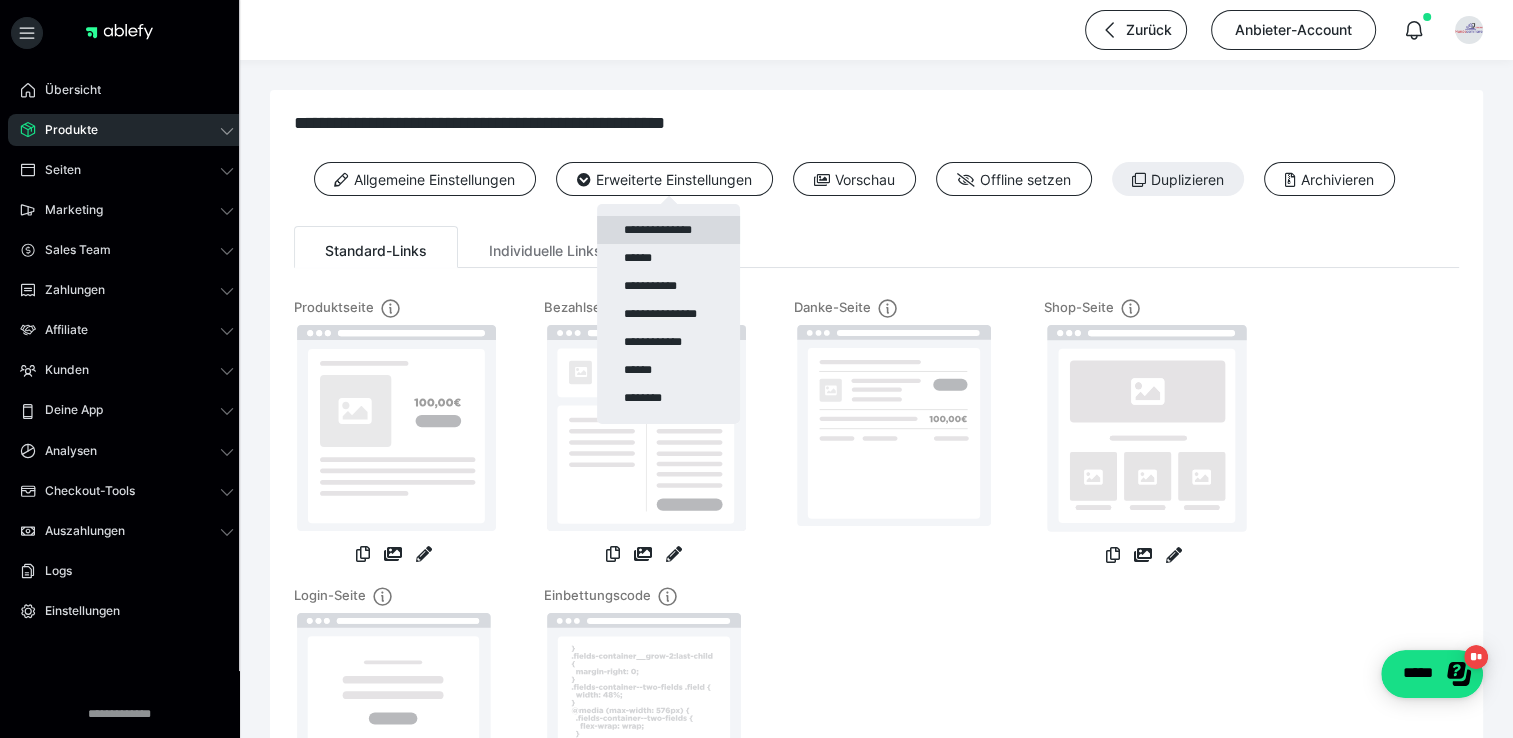 click on "**********" at bounding box center [668, 230] 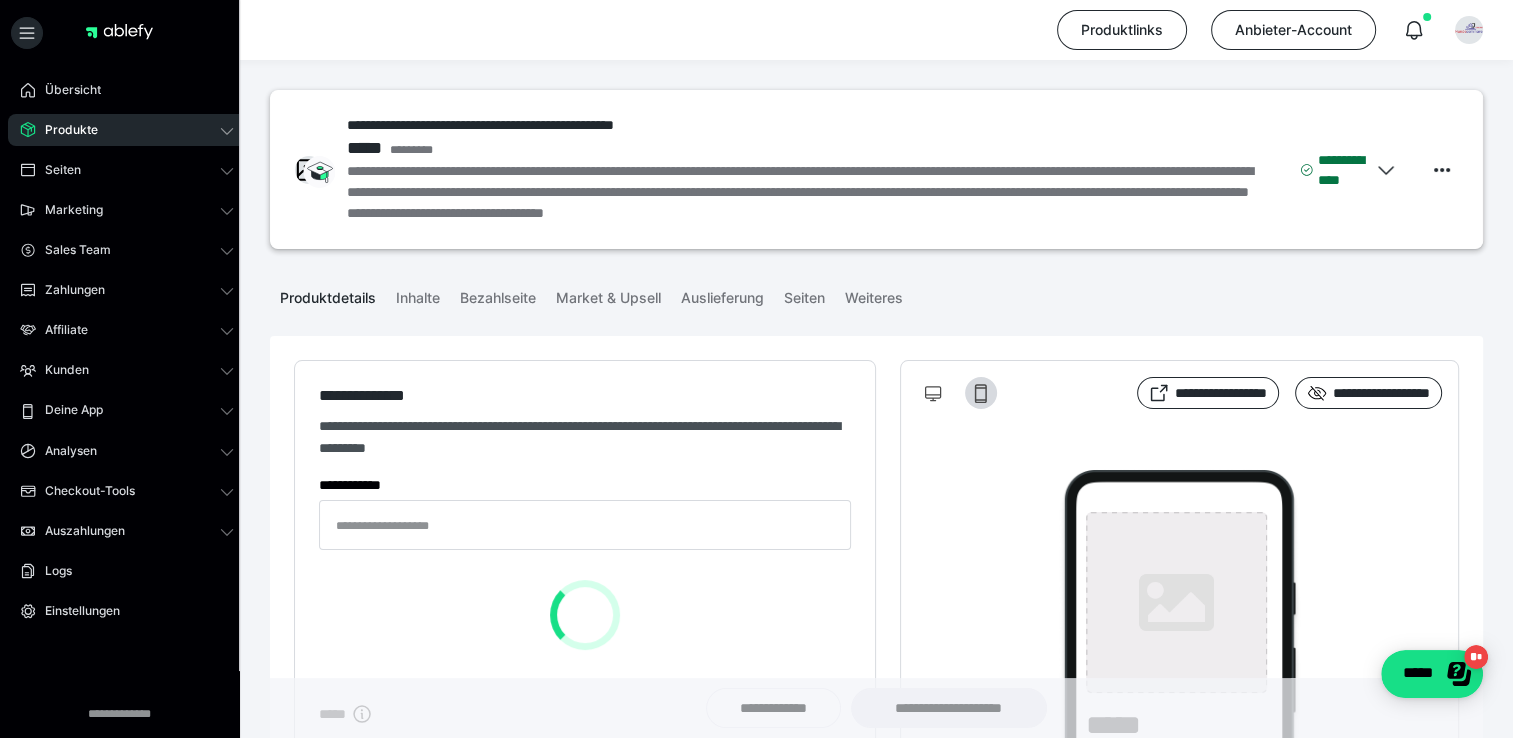 type on "**********" 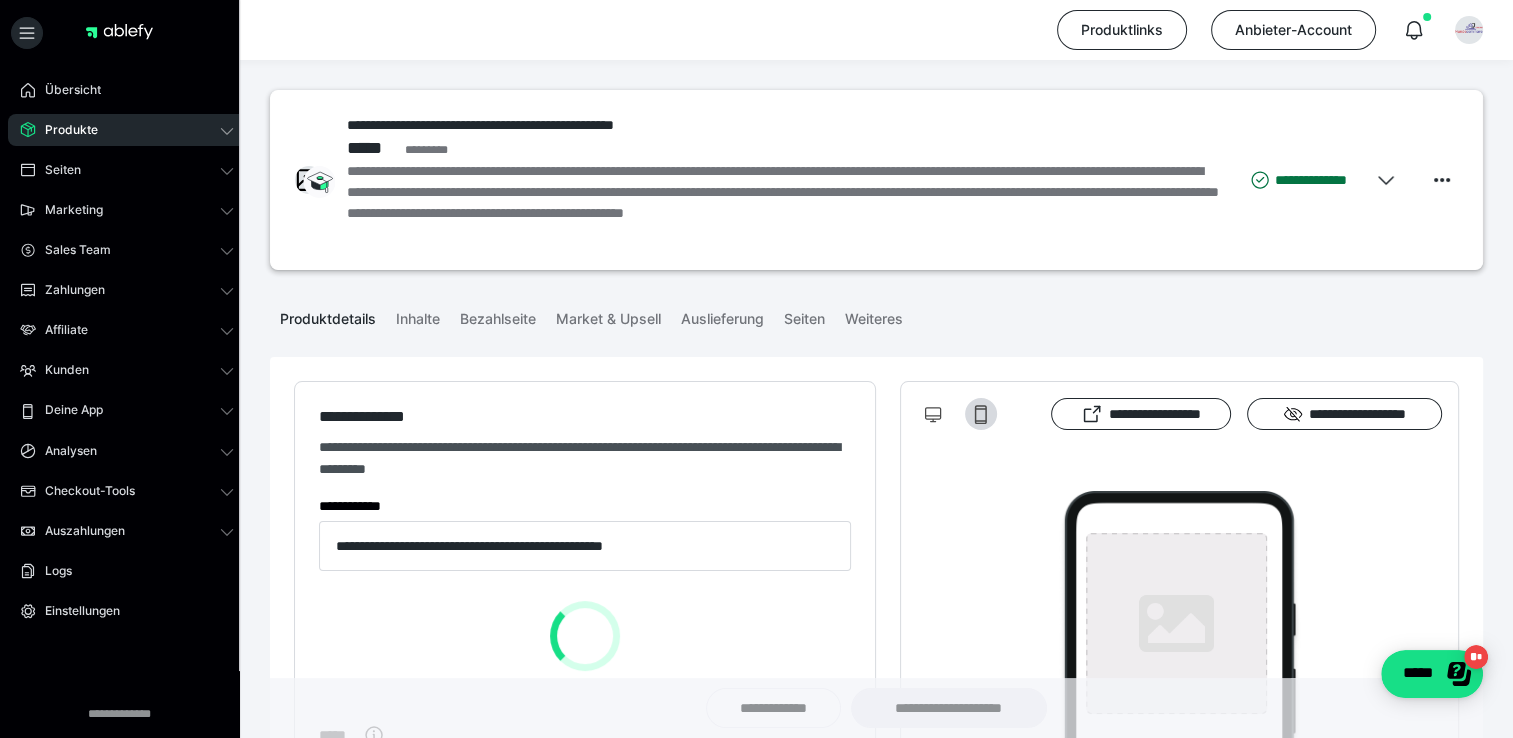 type on "**********" 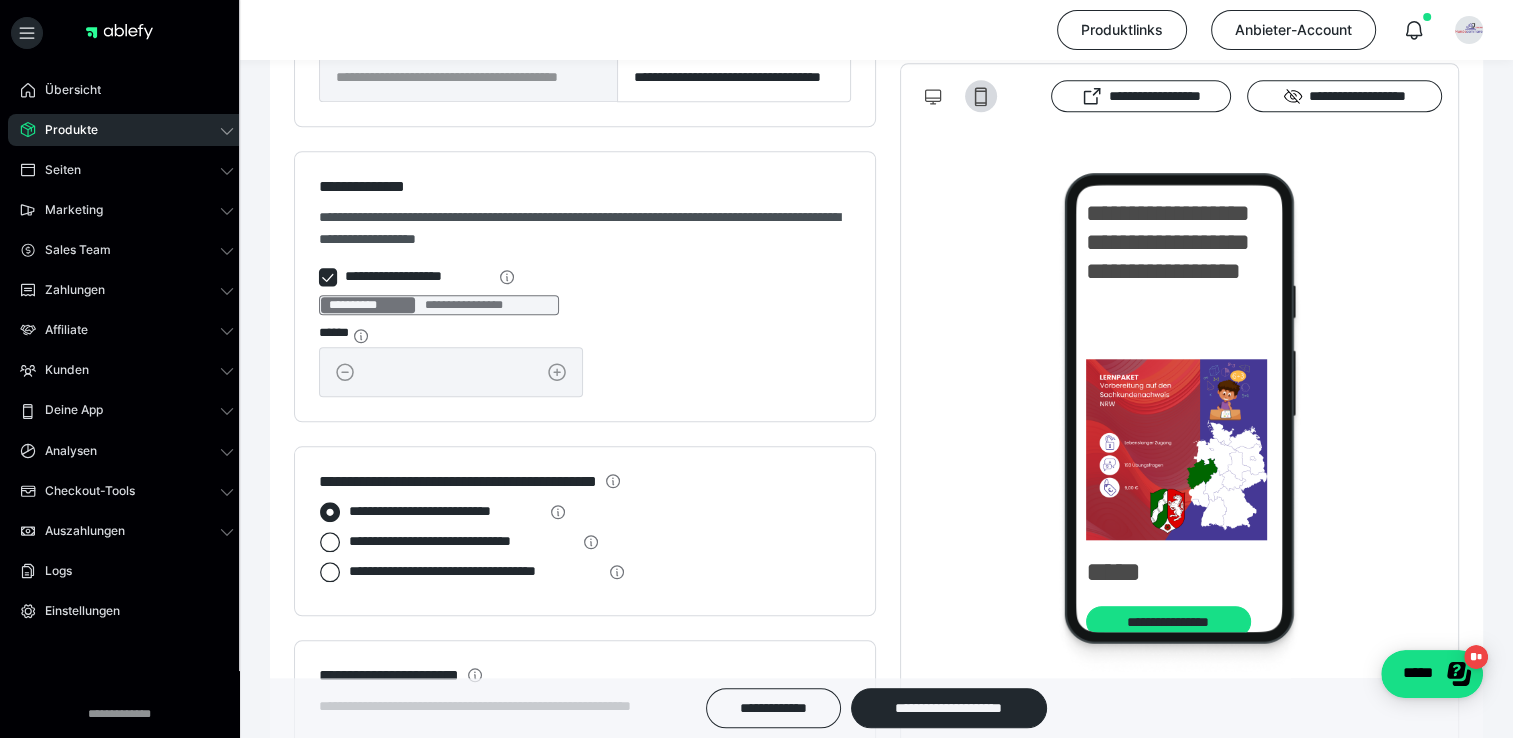 scroll, scrollTop: 1886, scrollLeft: 0, axis: vertical 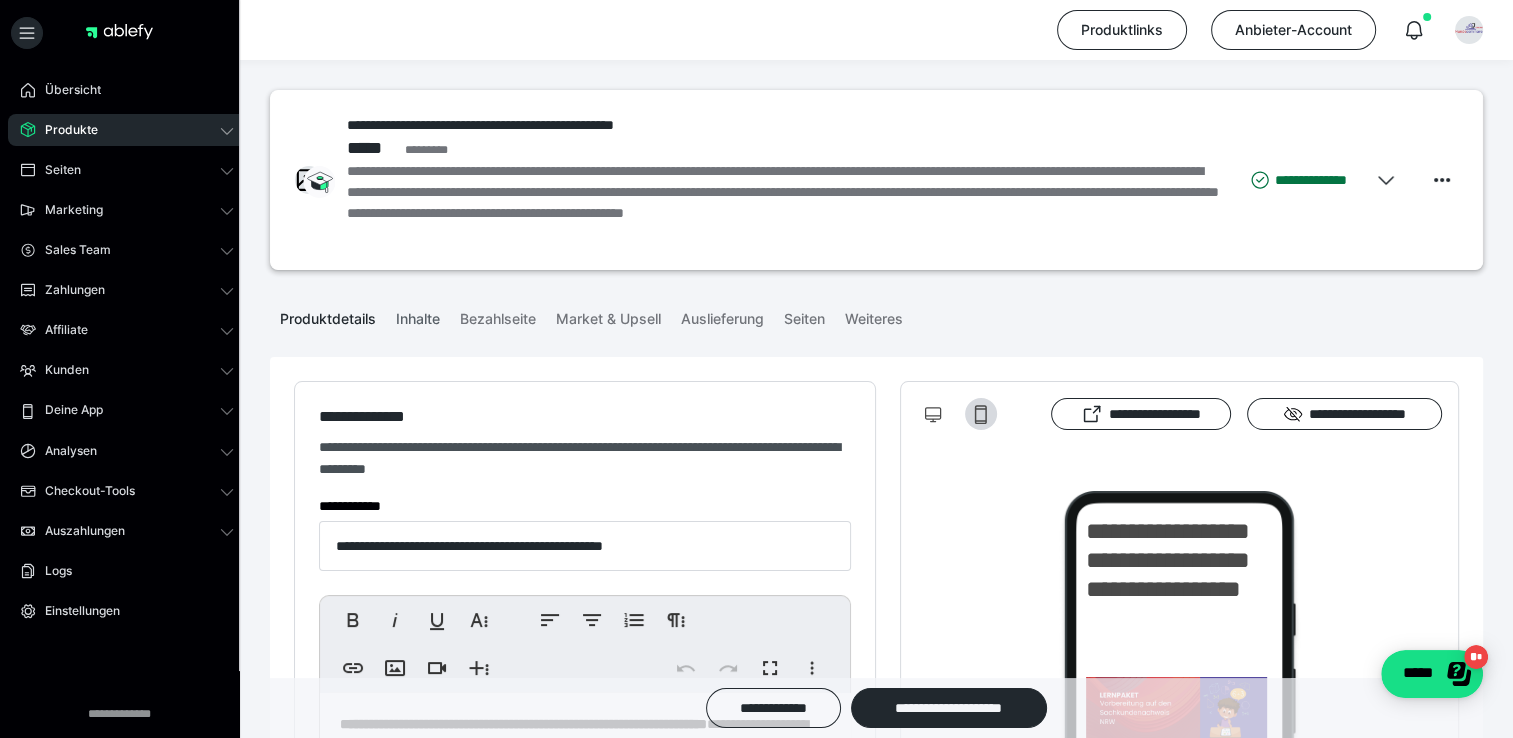click on "Inhalte" at bounding box center [418, 315] 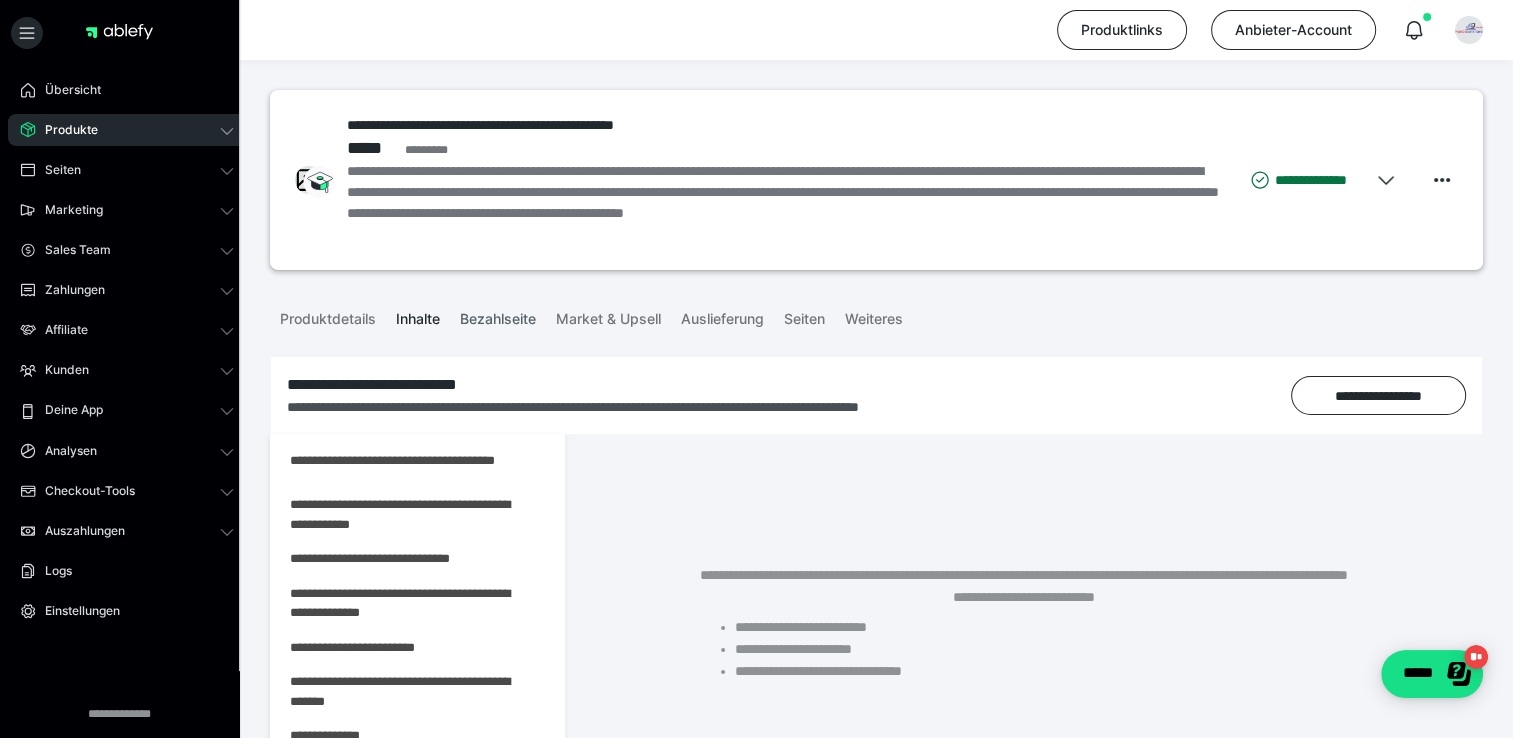 click on "Bezahlseite" at bounding box center [498, 315] 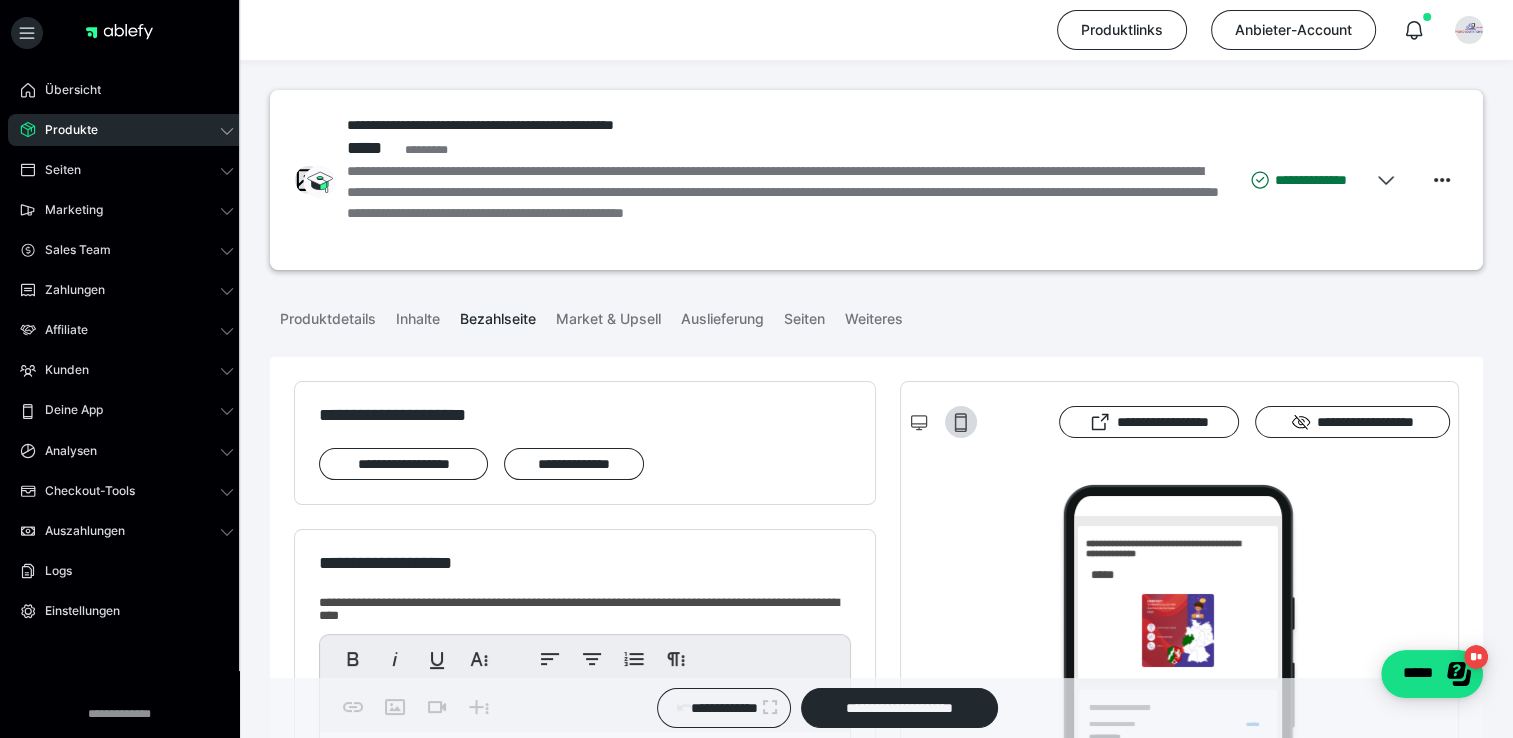scroll, scrollTop: 0, scrollLeft: 0, axis: both 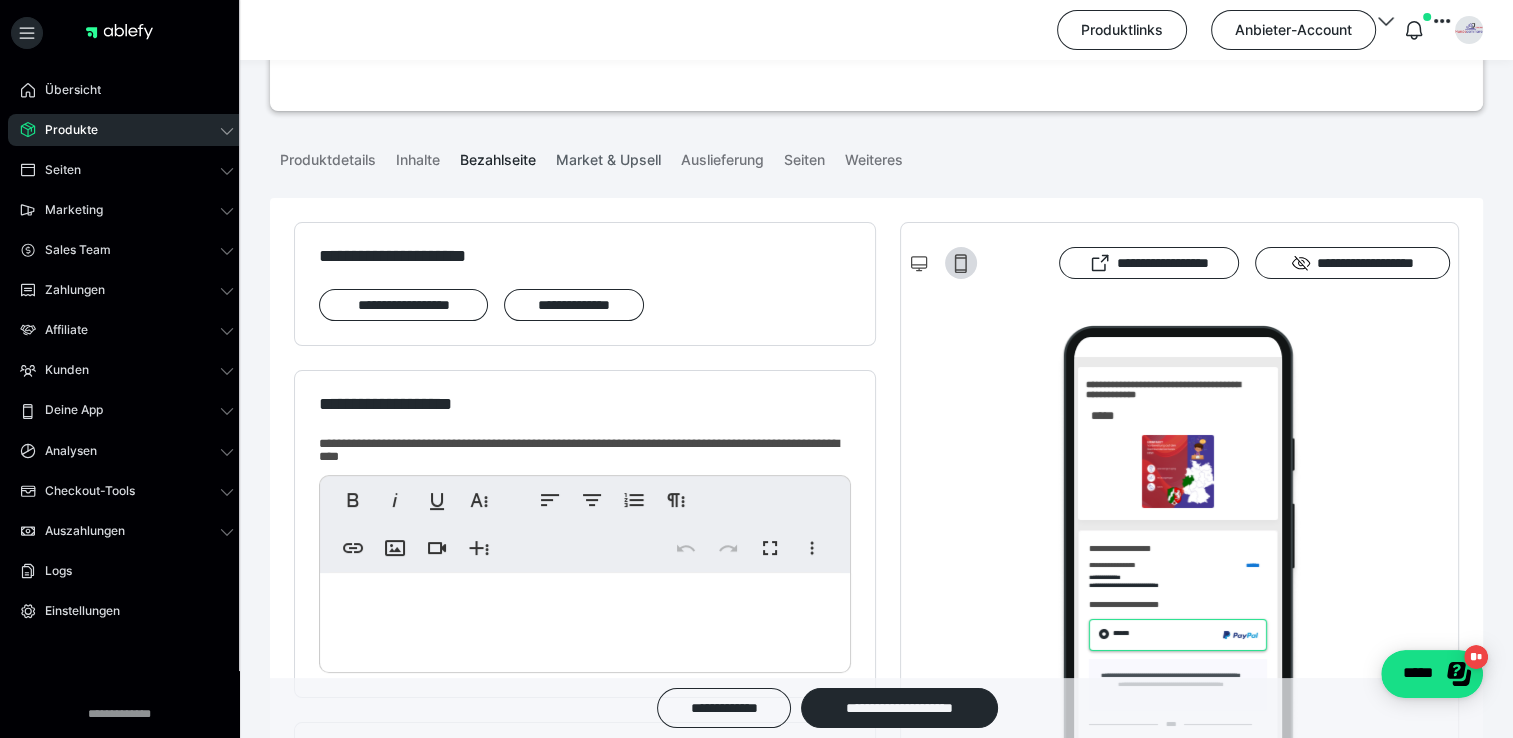 click on "Market & Upsell" at bounding box center (608, 156) 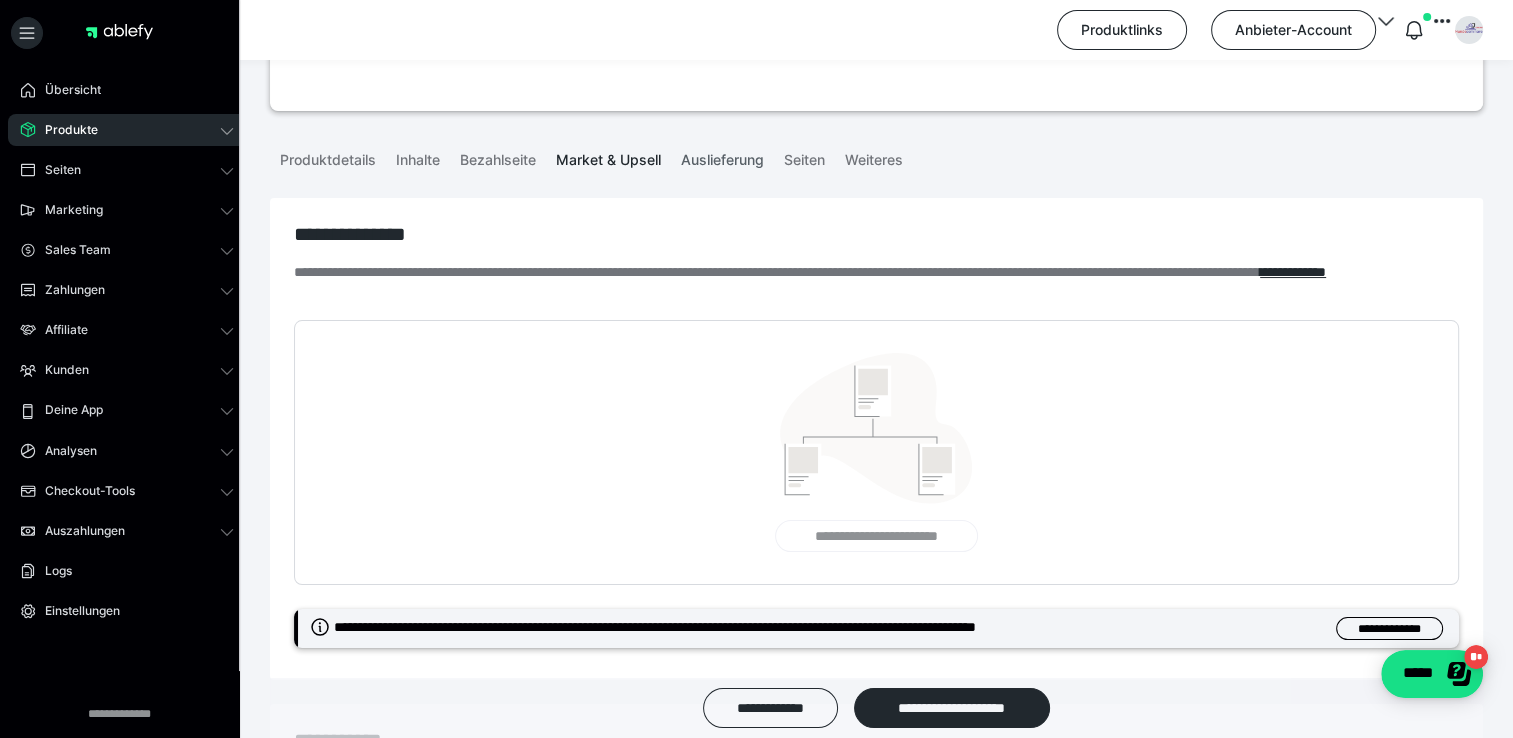 click on "Auslieferung" at bounding box center (722, 156) 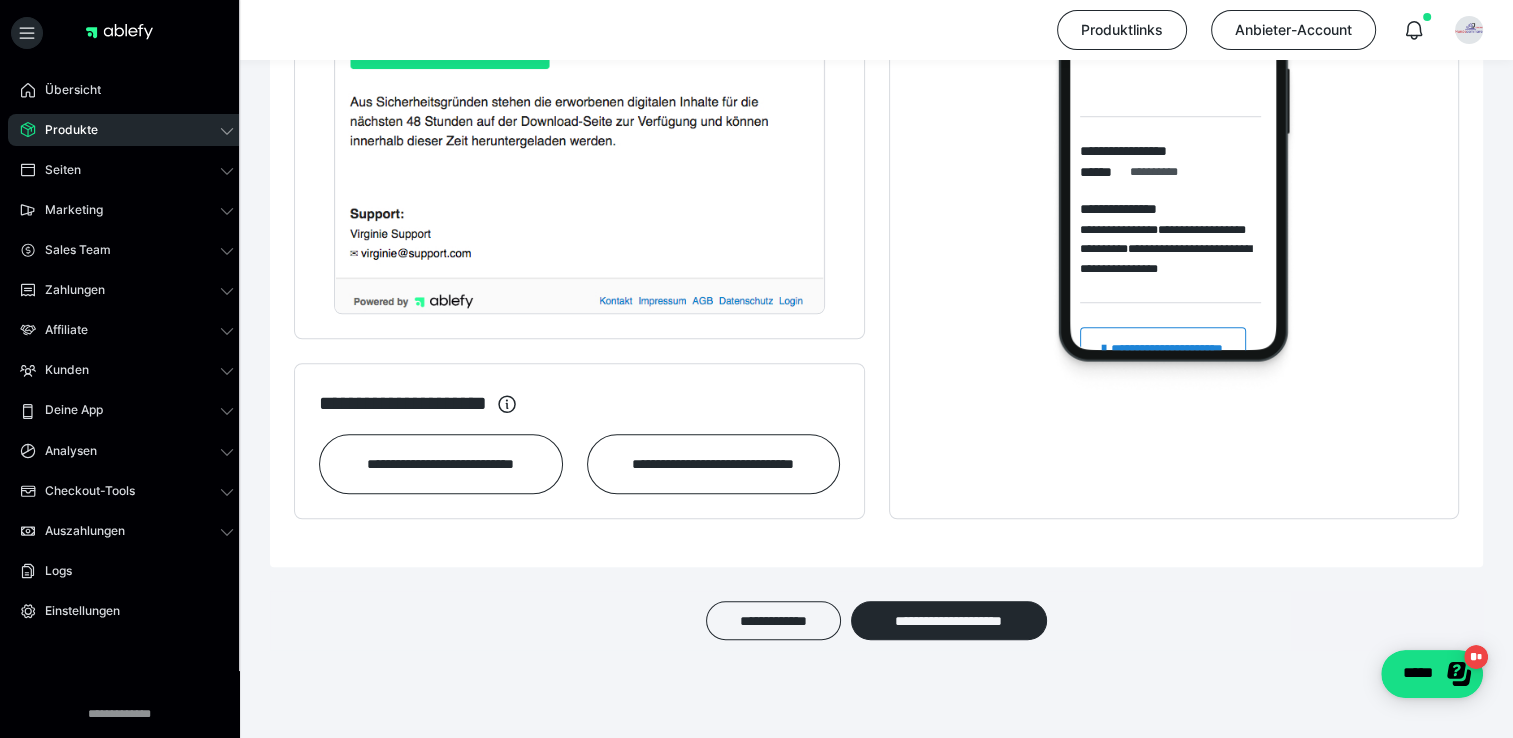 scroll, scrollTop: 0, scrollLeft: 0, axis: both 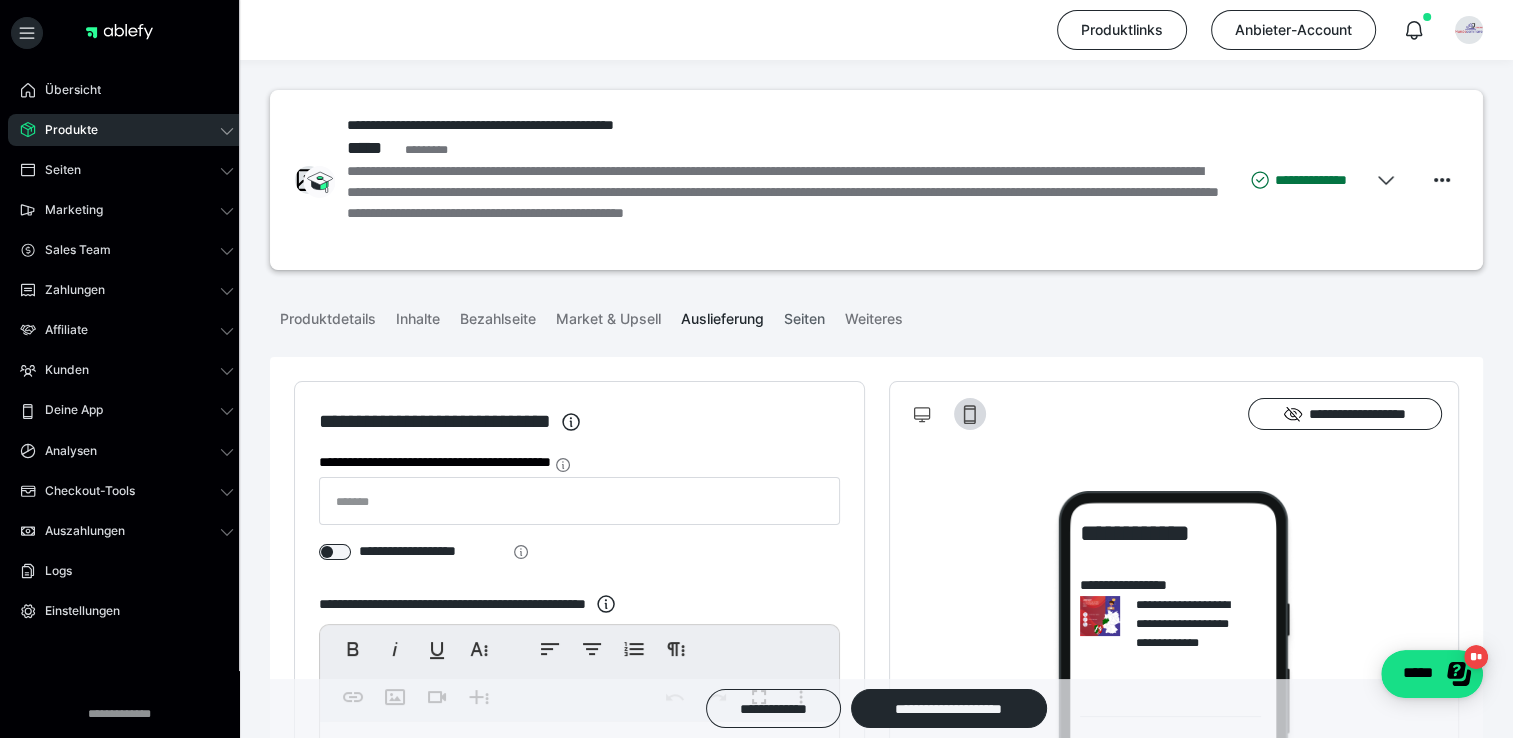 click on "Seiten" at bounding box center [804, 315] 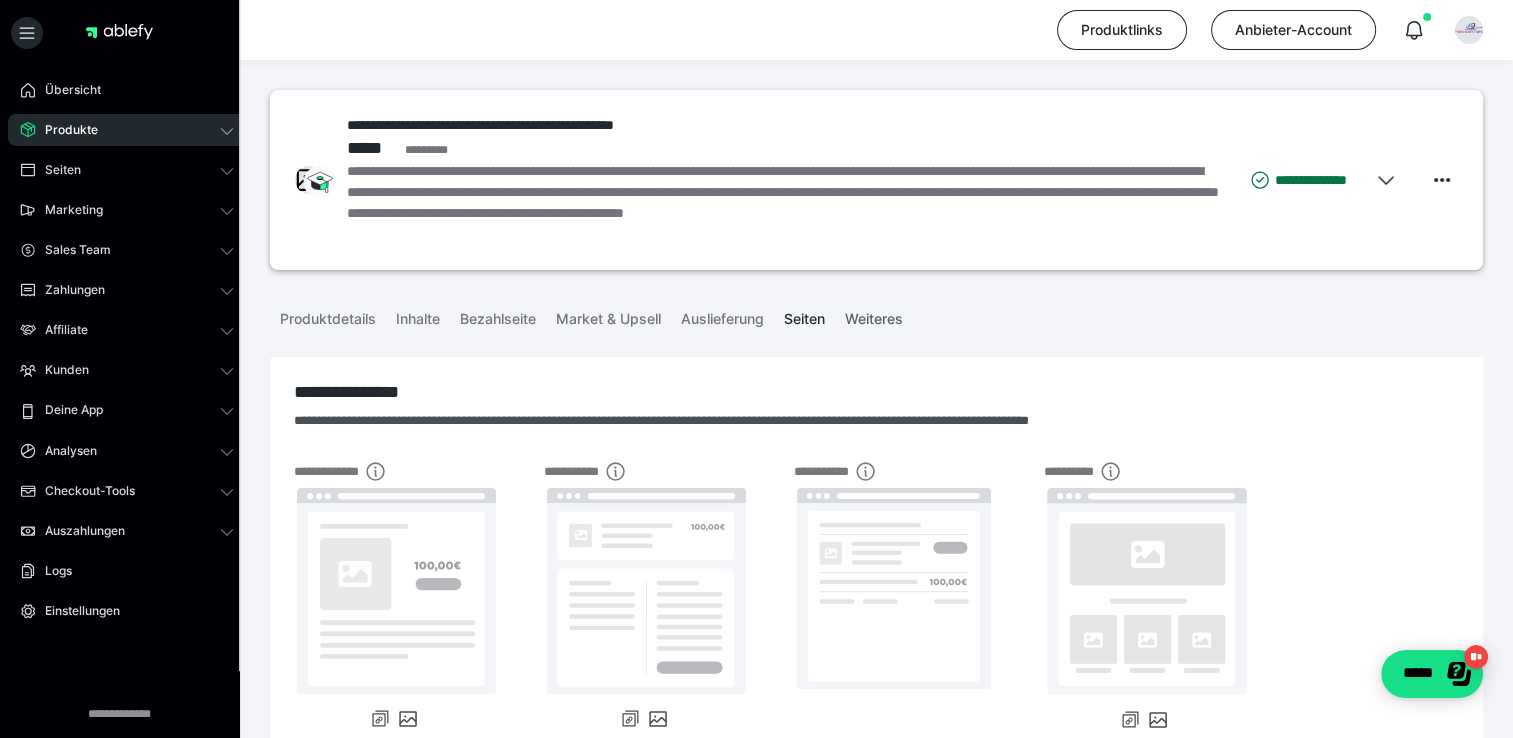 click on "Weiteres" at bounding box center [874, 315] 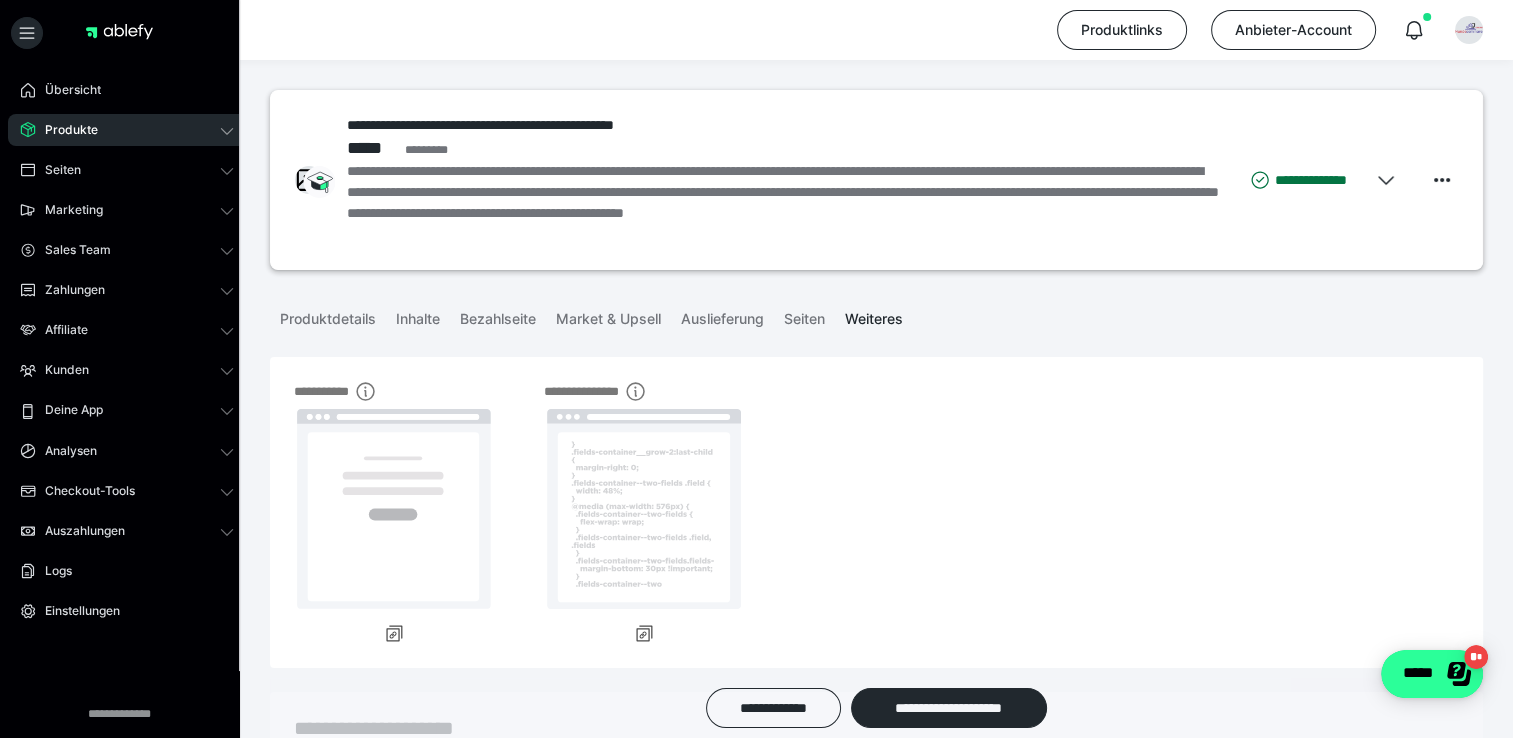 click on "*****" 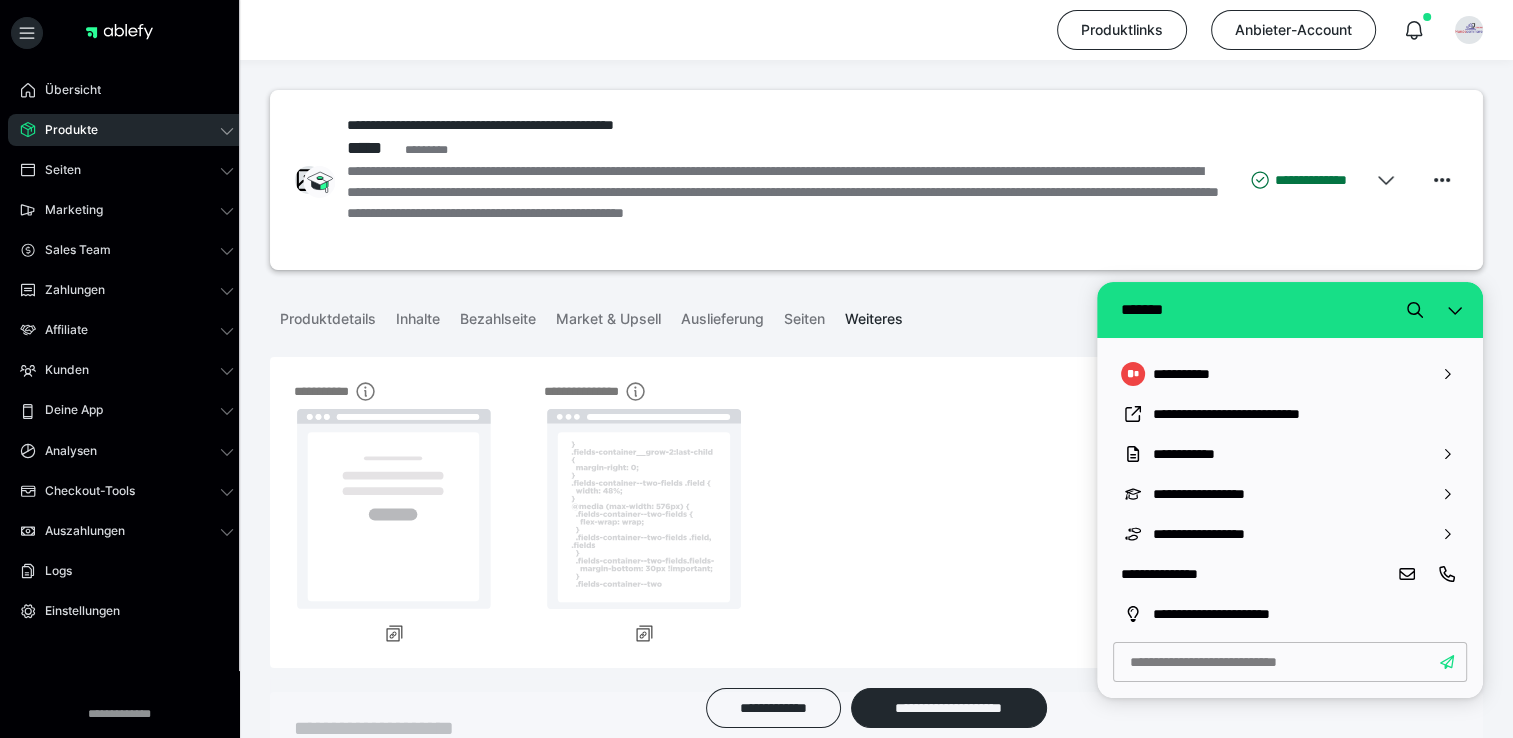 click at bounding box center [1290, 662] 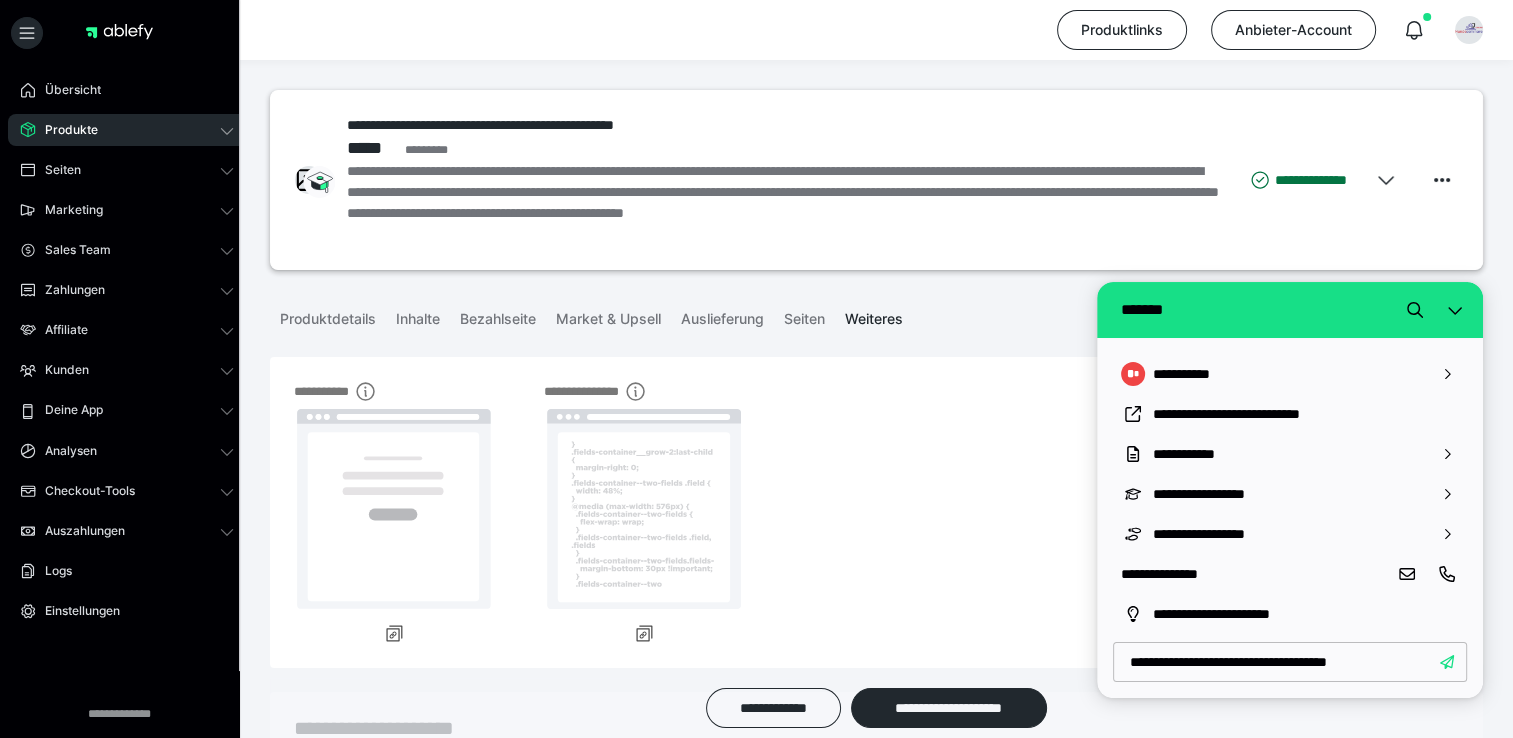 type on "**********" 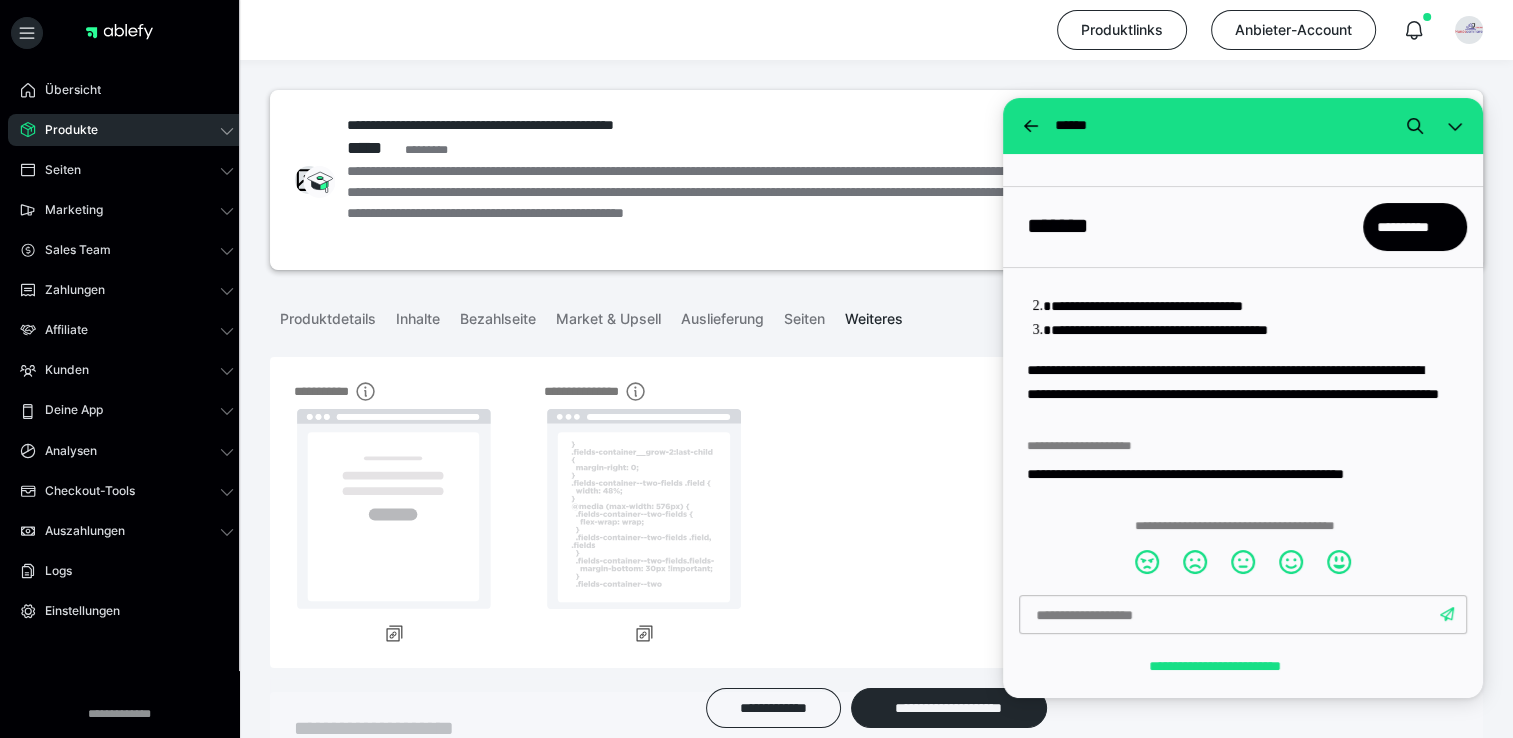 scroll, scrollTop: 265, scrollLeft: 0, axis: vertical 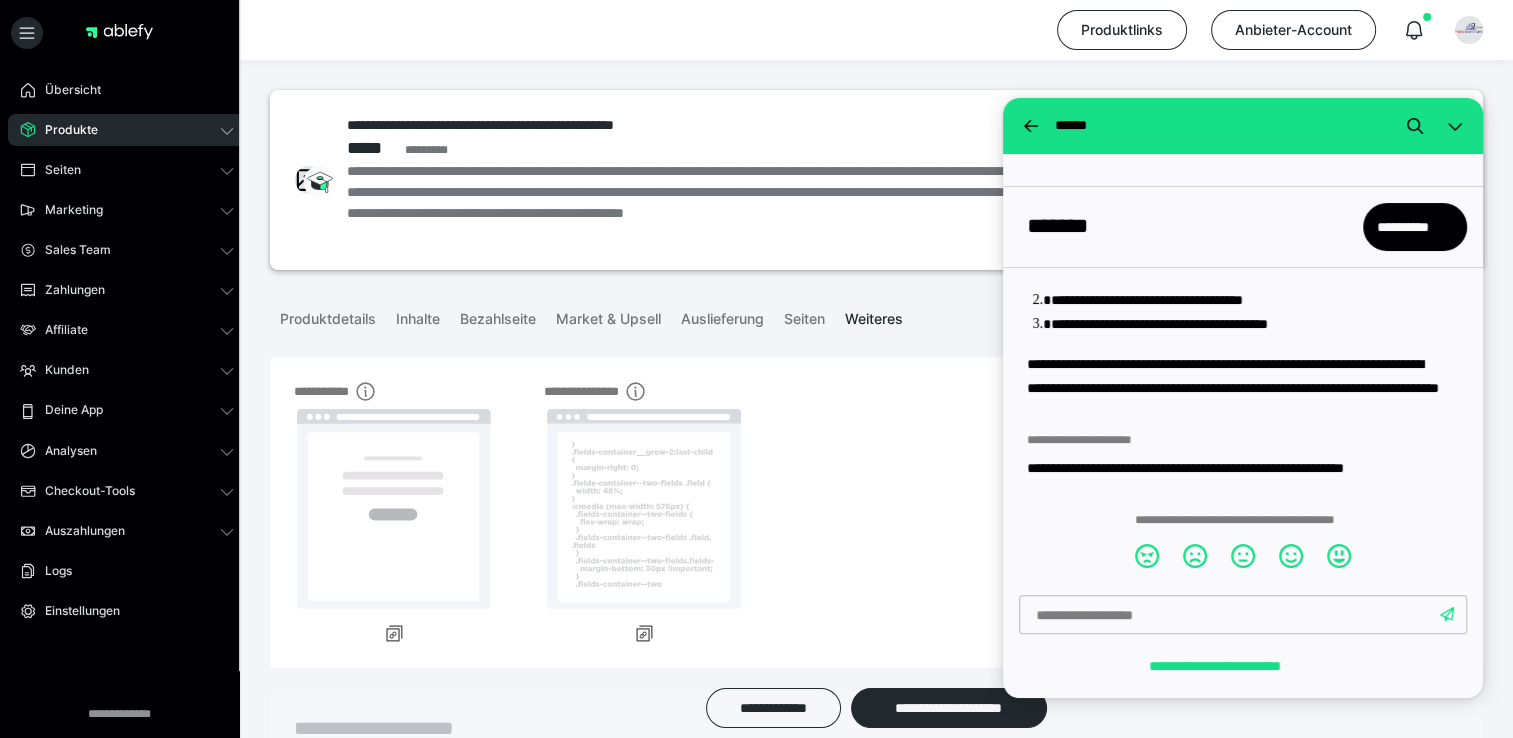 click at bounding box center [1243, 615] 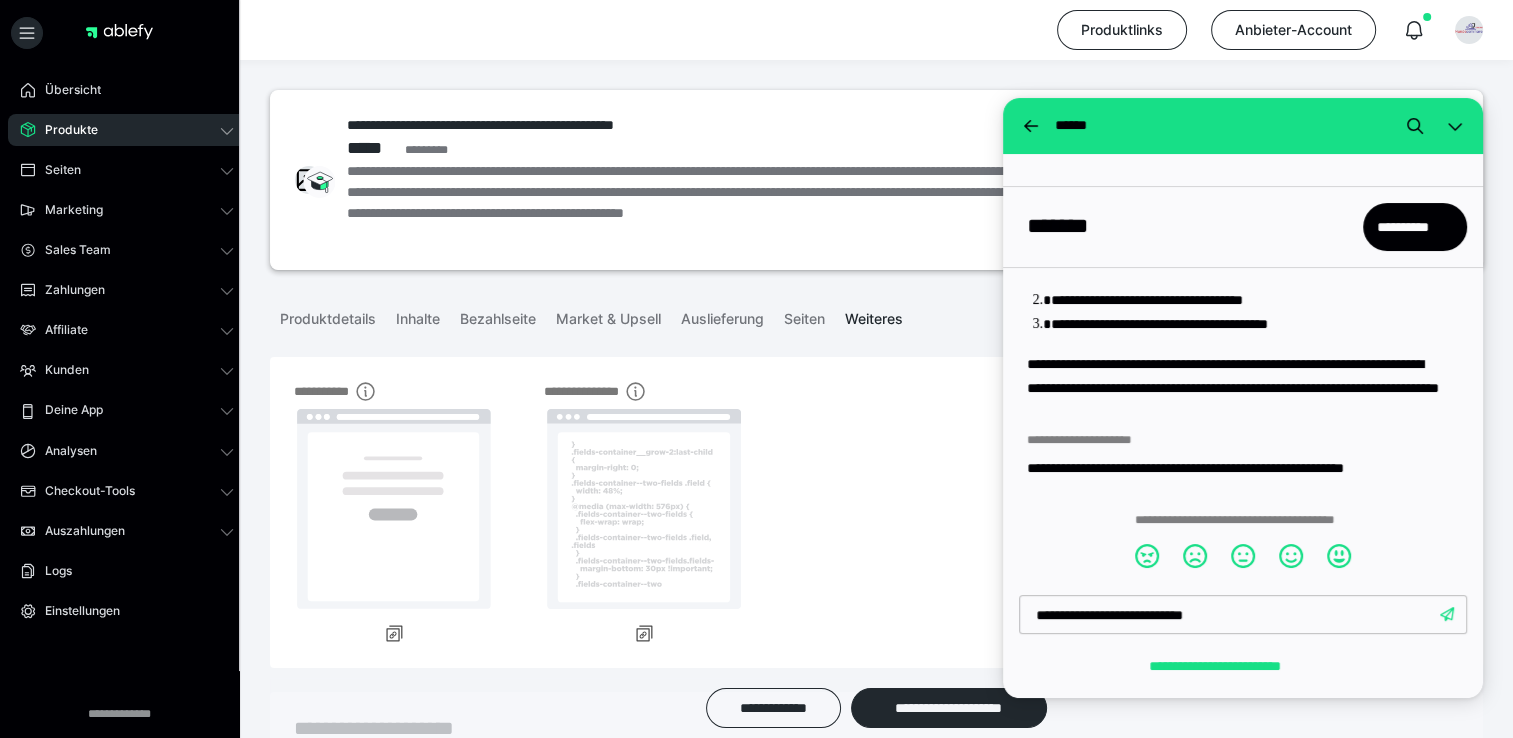 type on "**********" 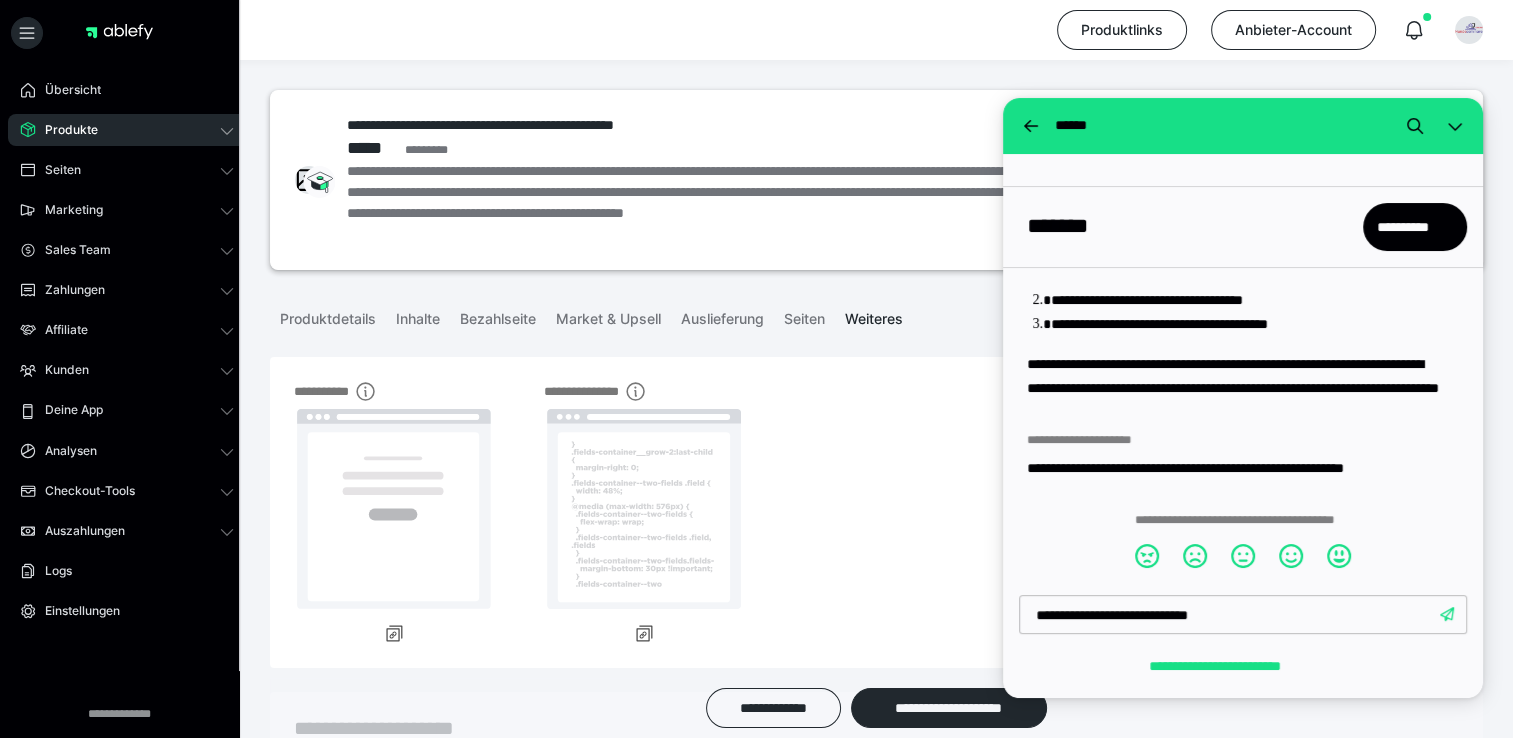 type 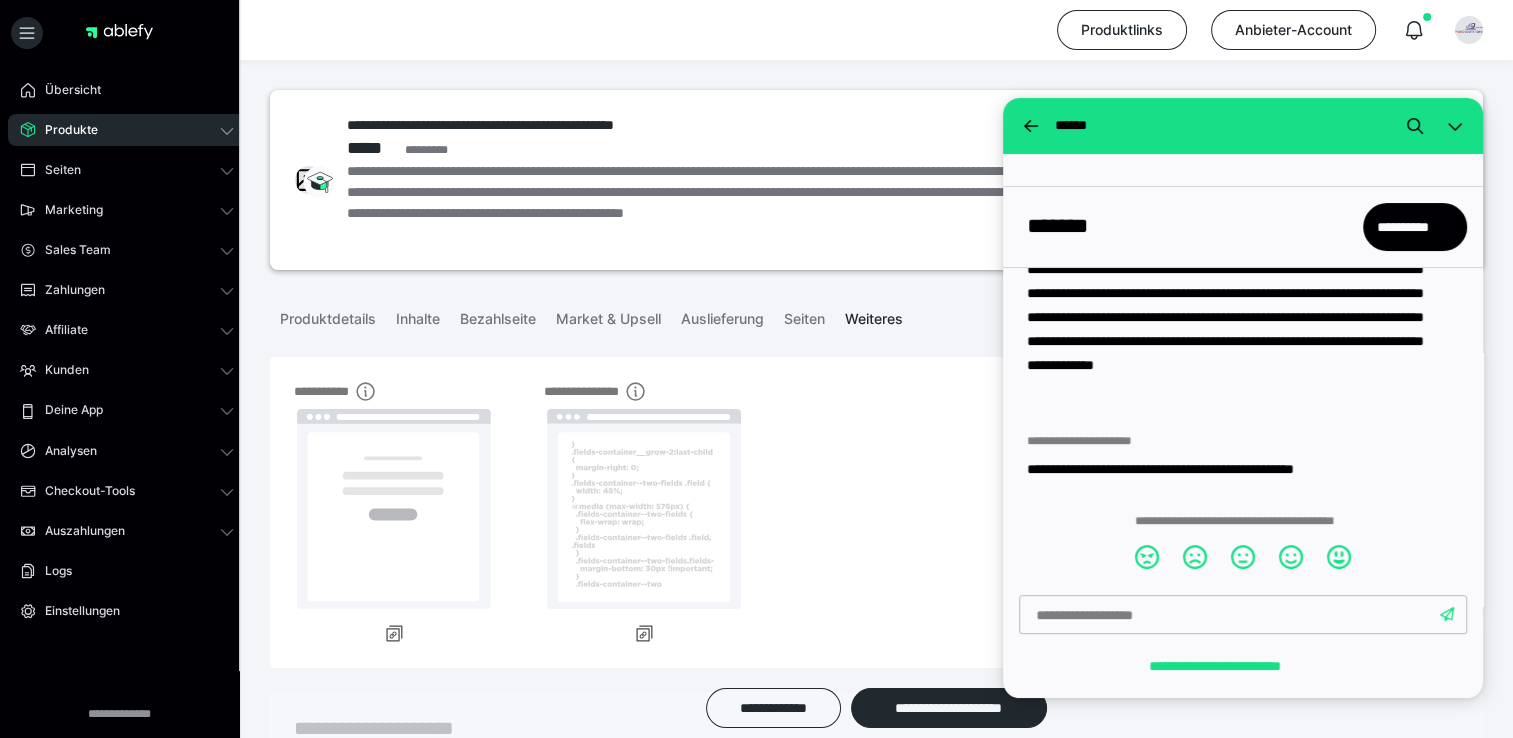 scroll, scrollTop: 613, scrollLeft: 0, axis: vertical 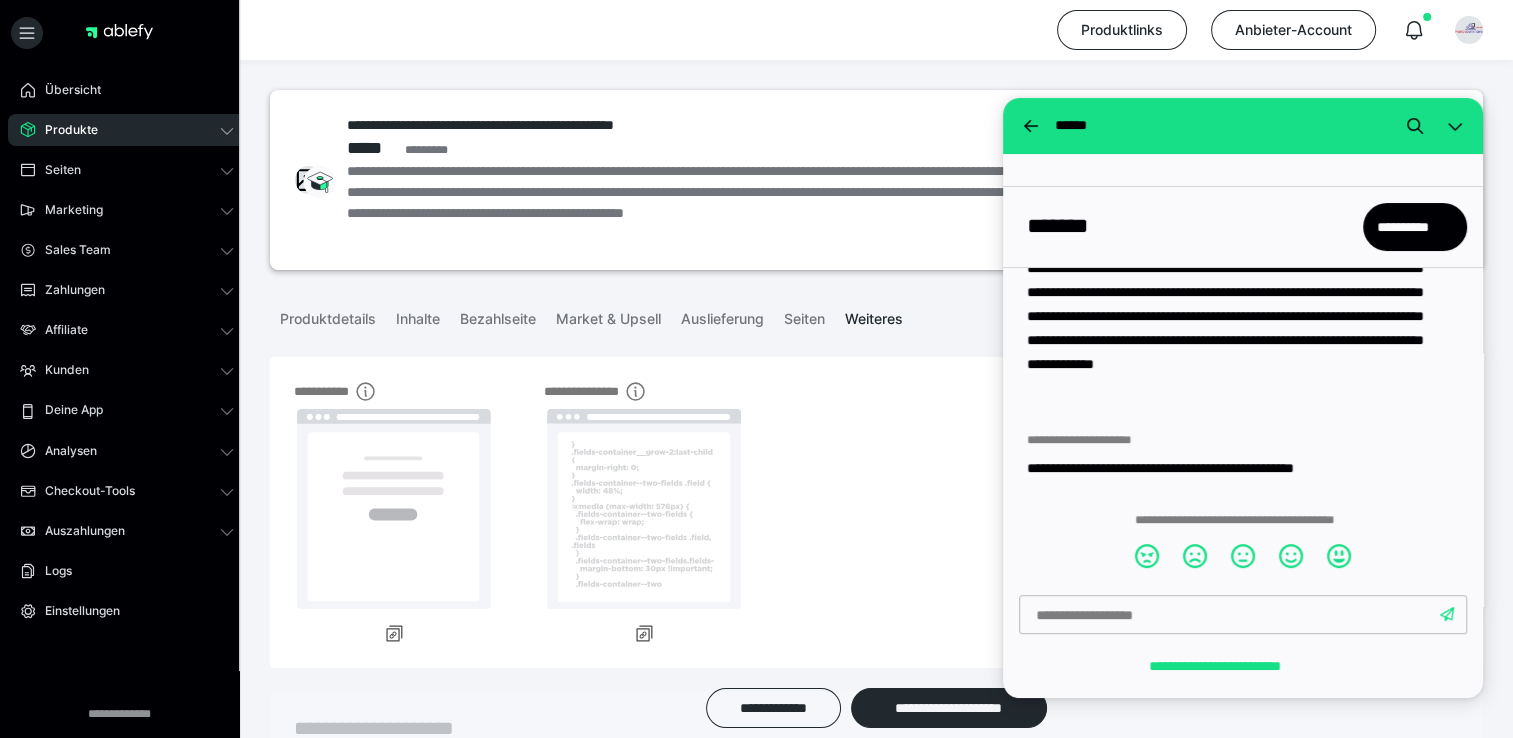 click on "Produkte" at bounding box center [127, 130] 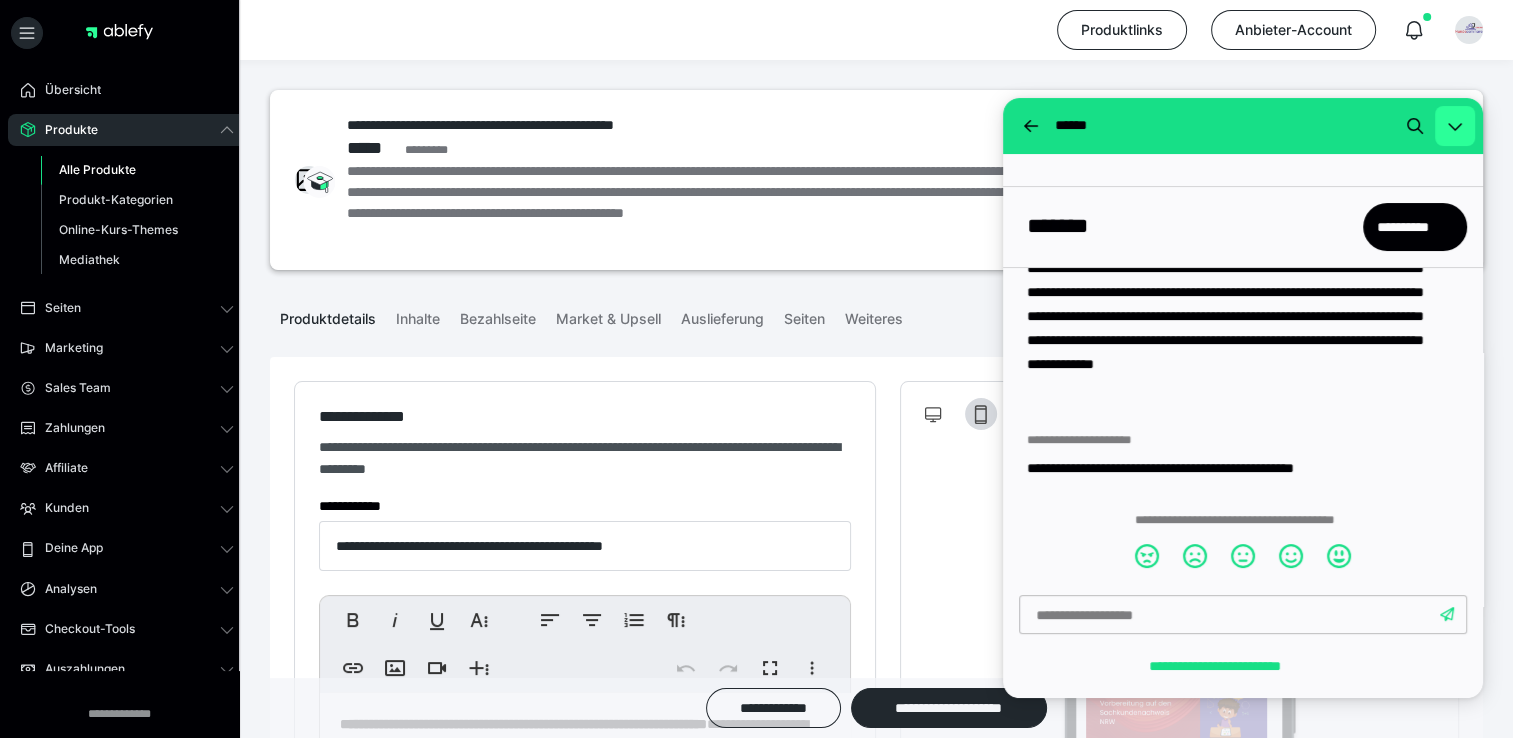 click at bounding box center (1455, 126) 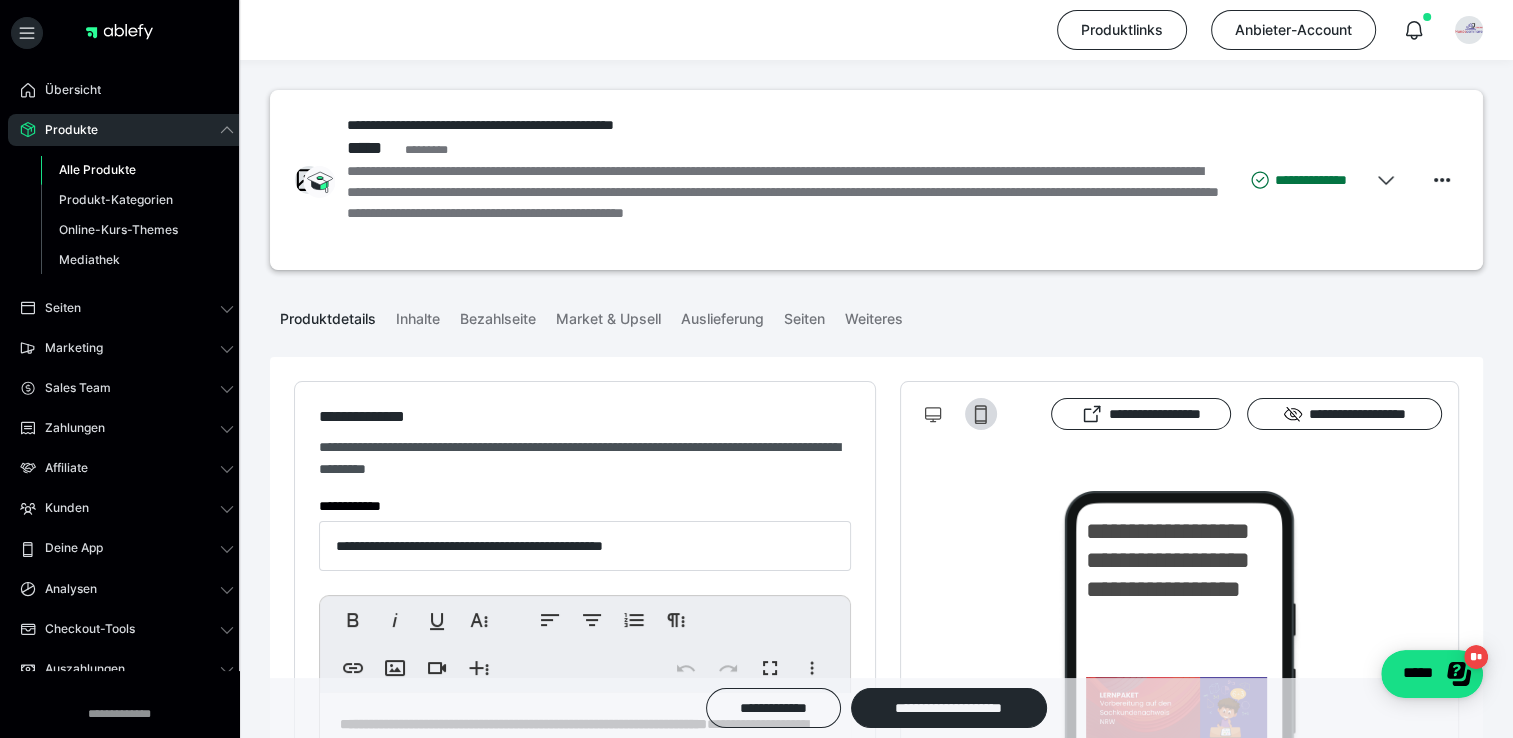 scroll, scrollTop: 0, scrollLeft: 0, axis: both 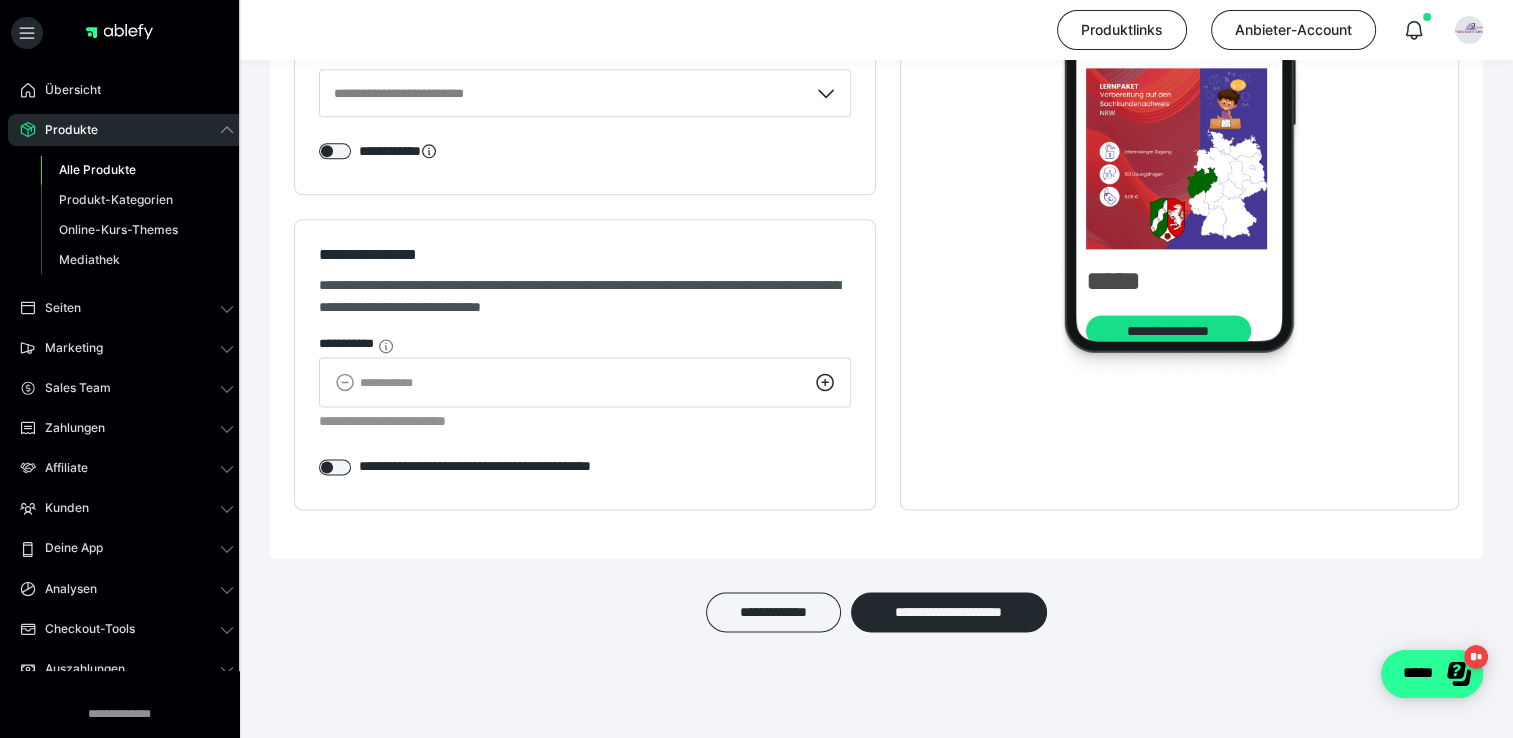 click on "*****" 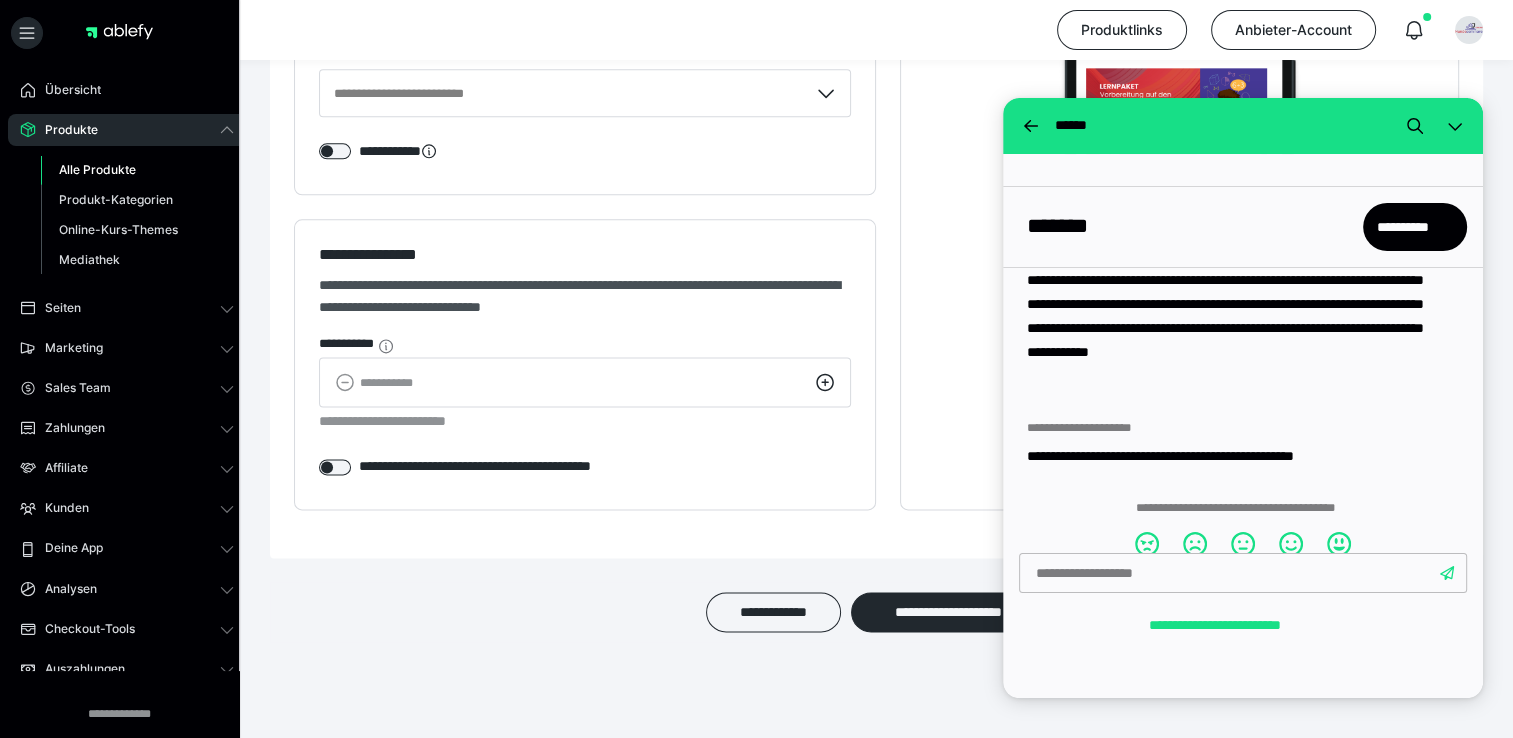 scroll, scrollTop: 613, scrollLeft: 0, axis: vertical 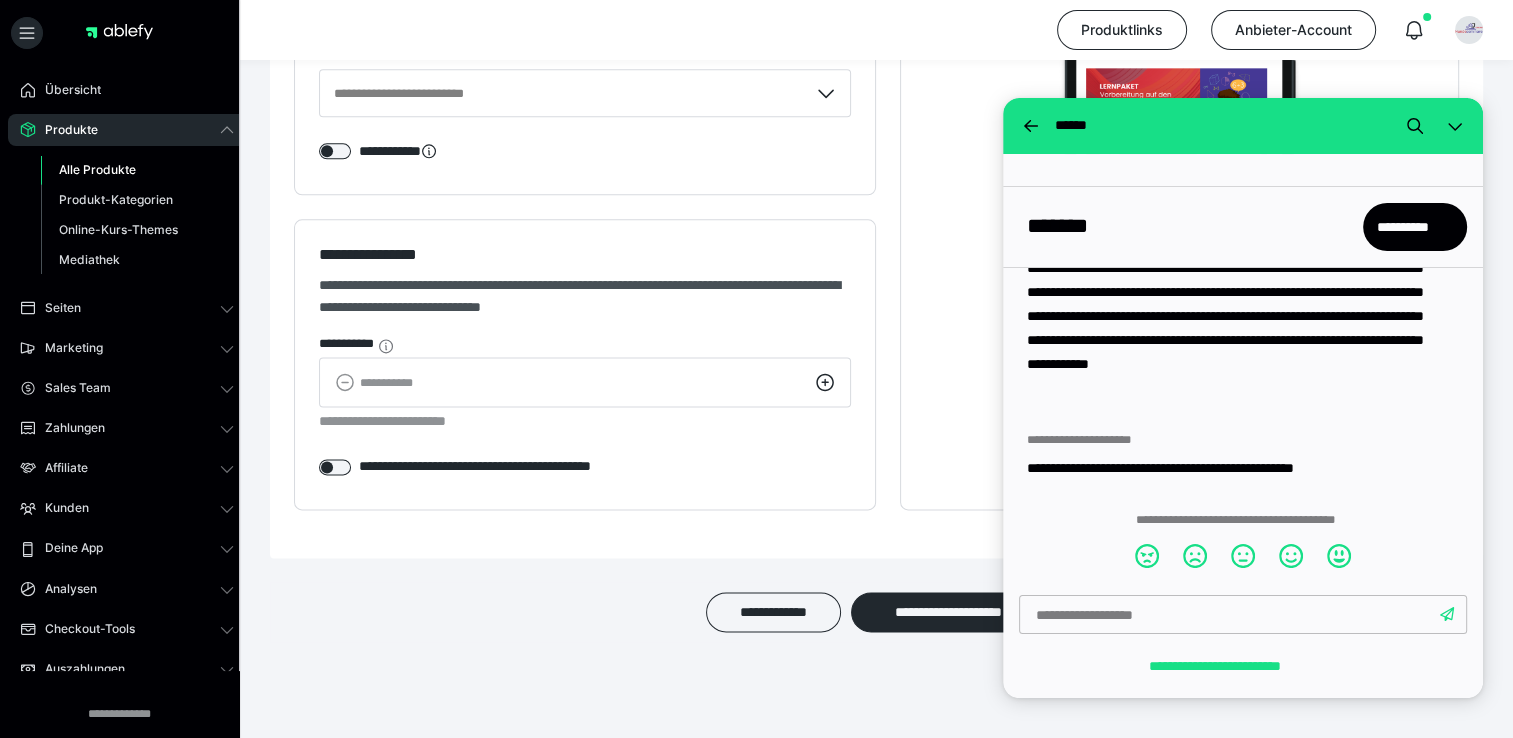 click at bounding box center [1243, 615] 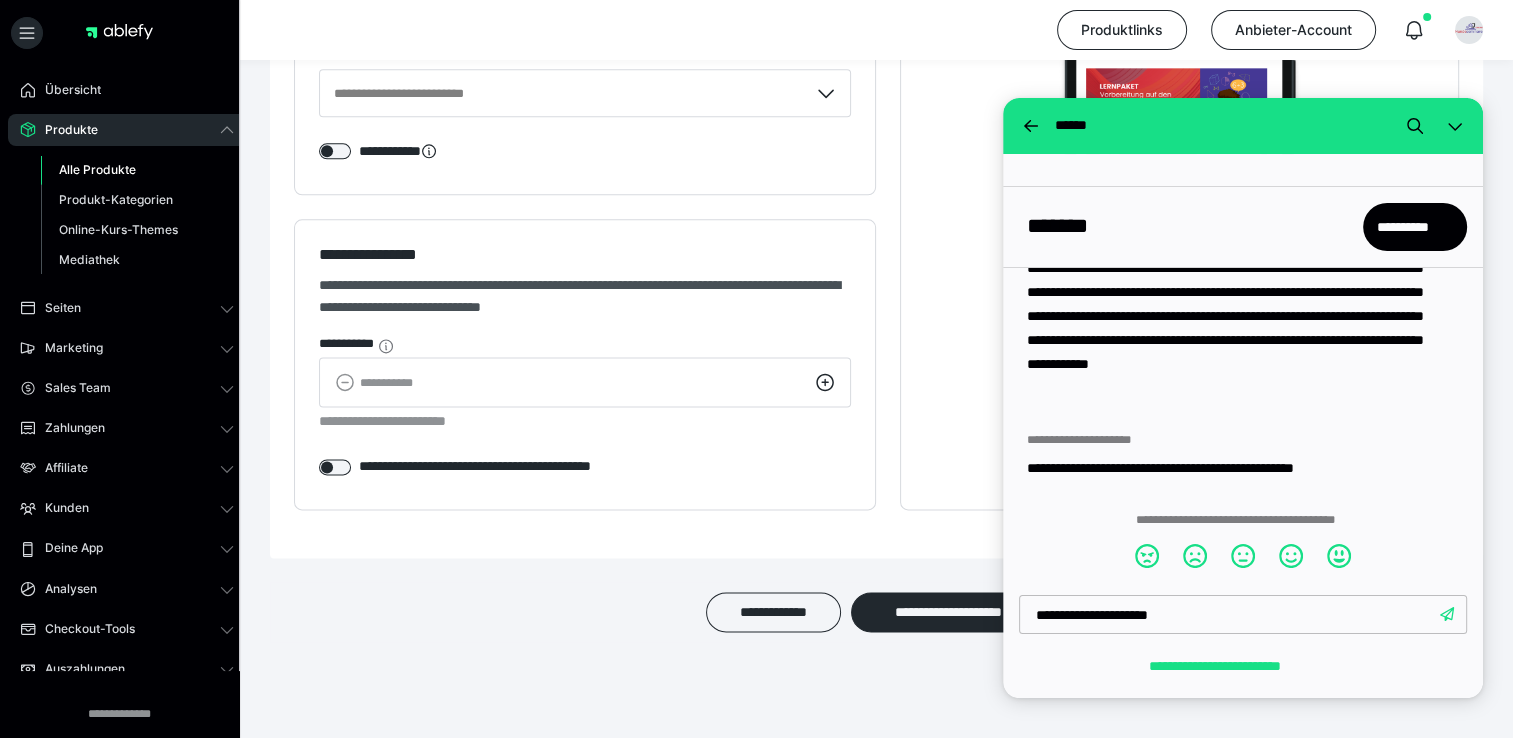 type on "**********" 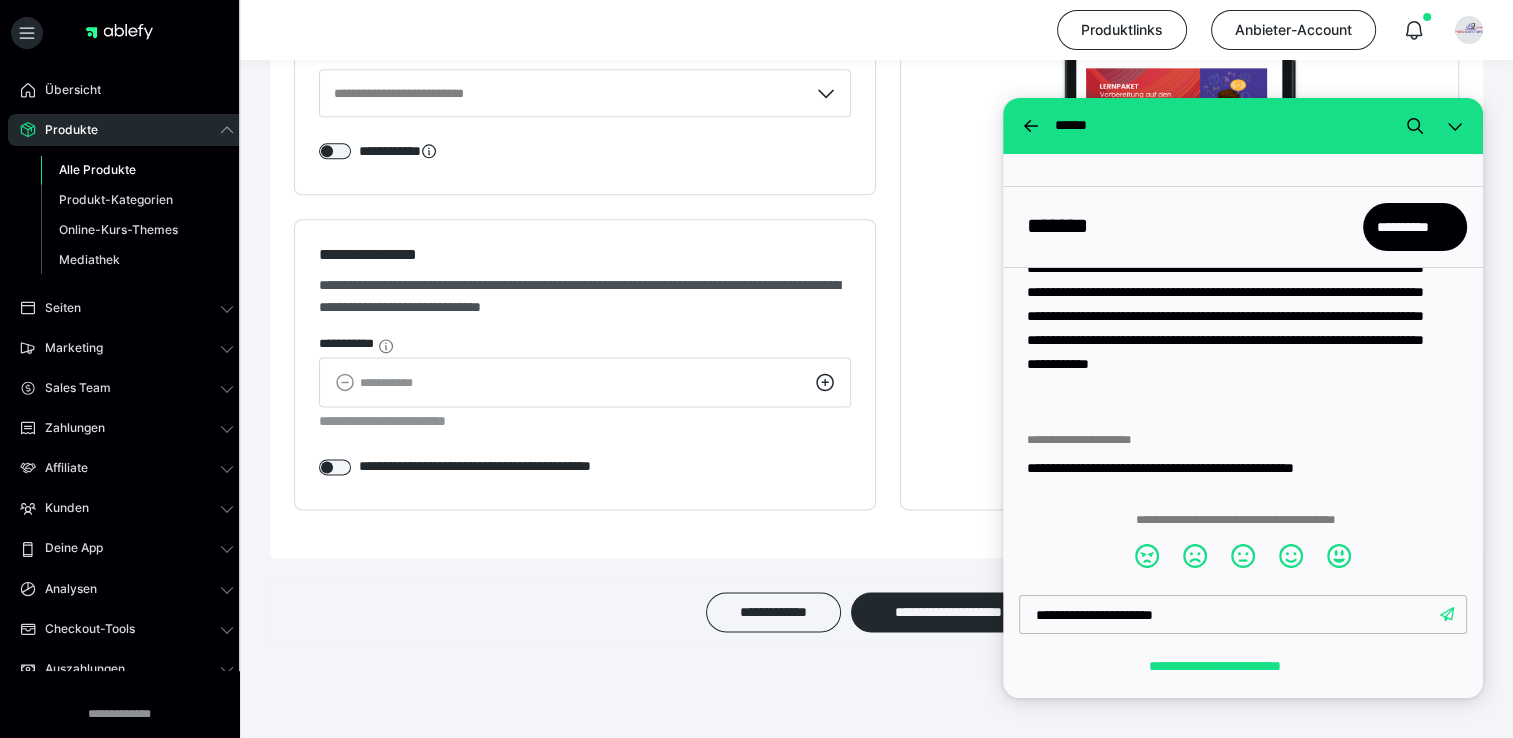 type 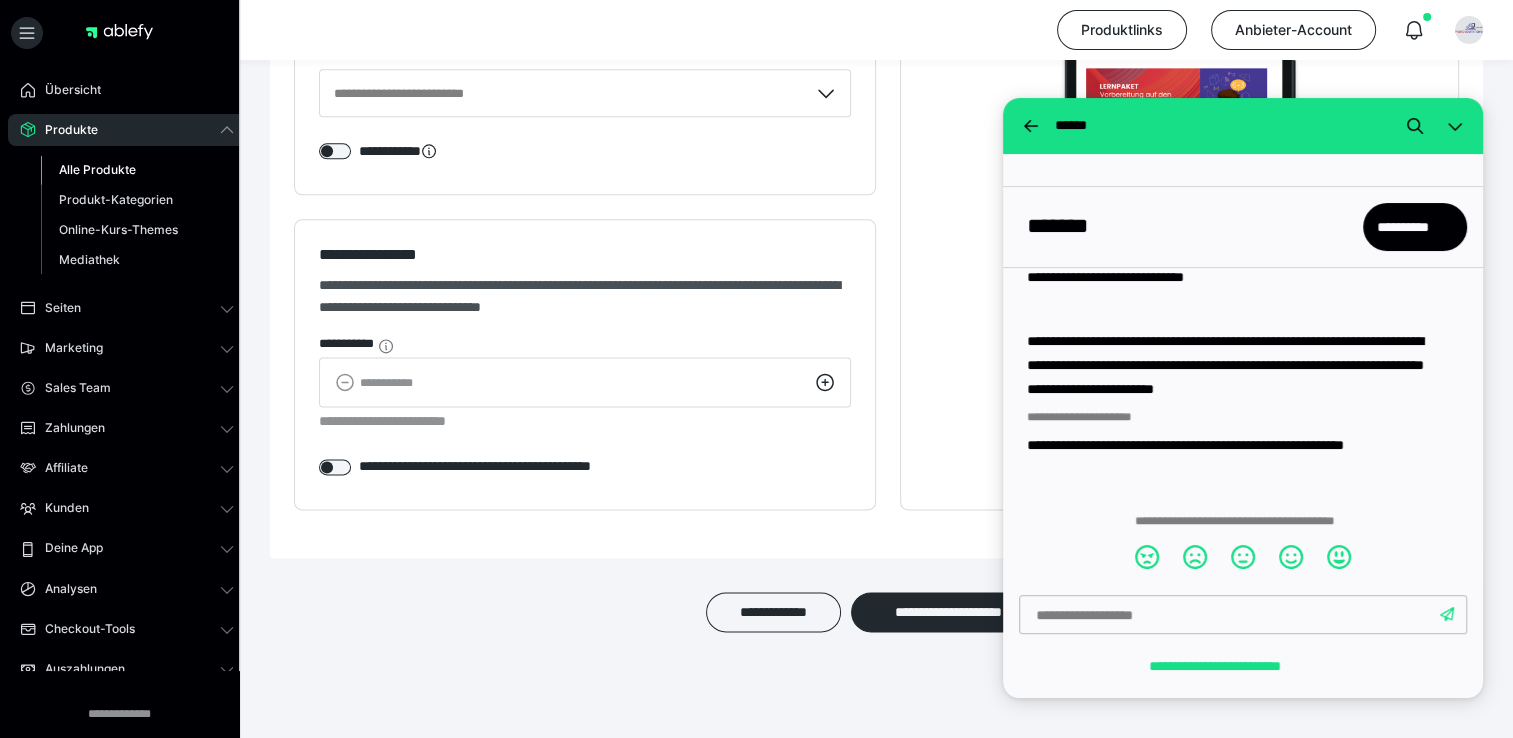 scroll, scrollTop: 977, scrollLeft: 0, axis: vertical 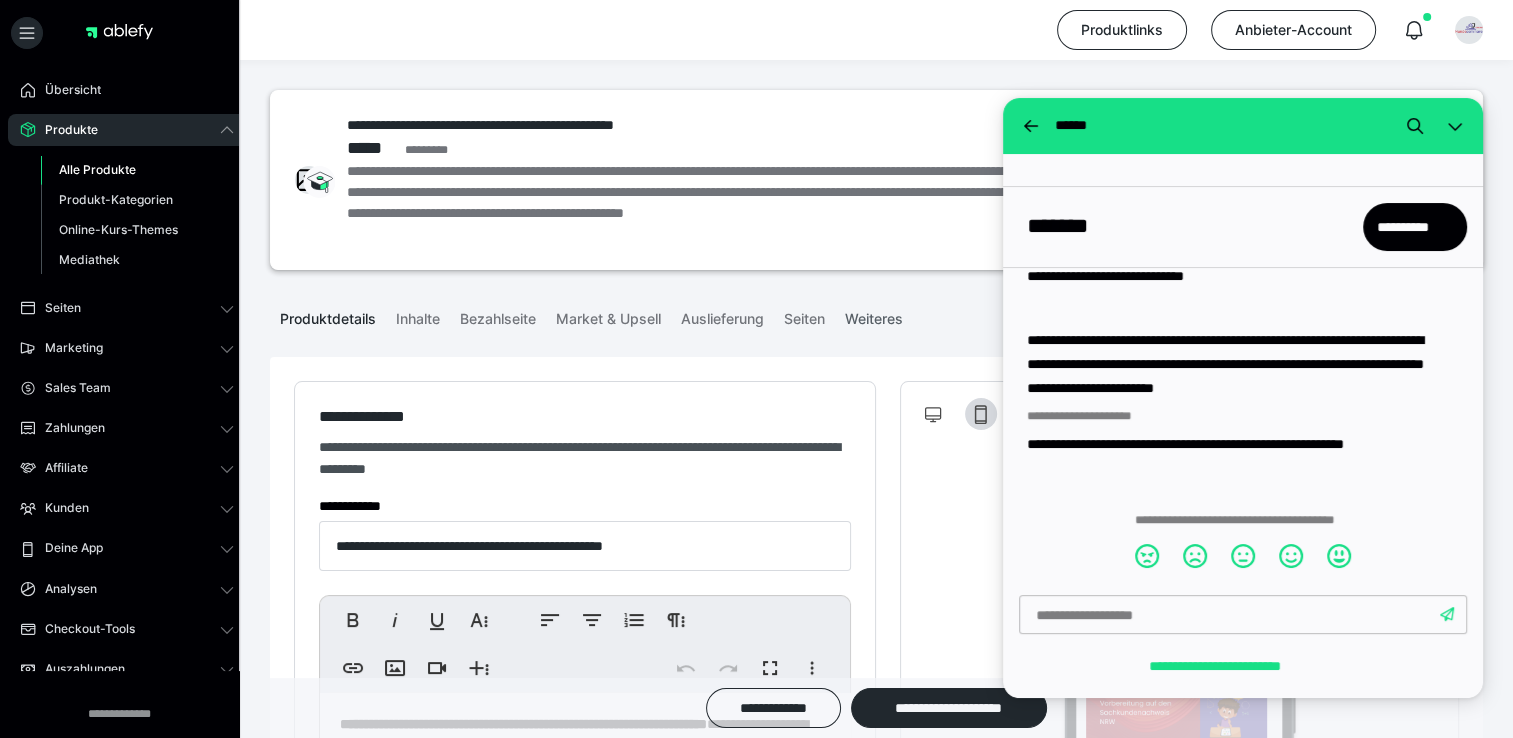 click on "Weiteres" at bounding box center [874, 315] 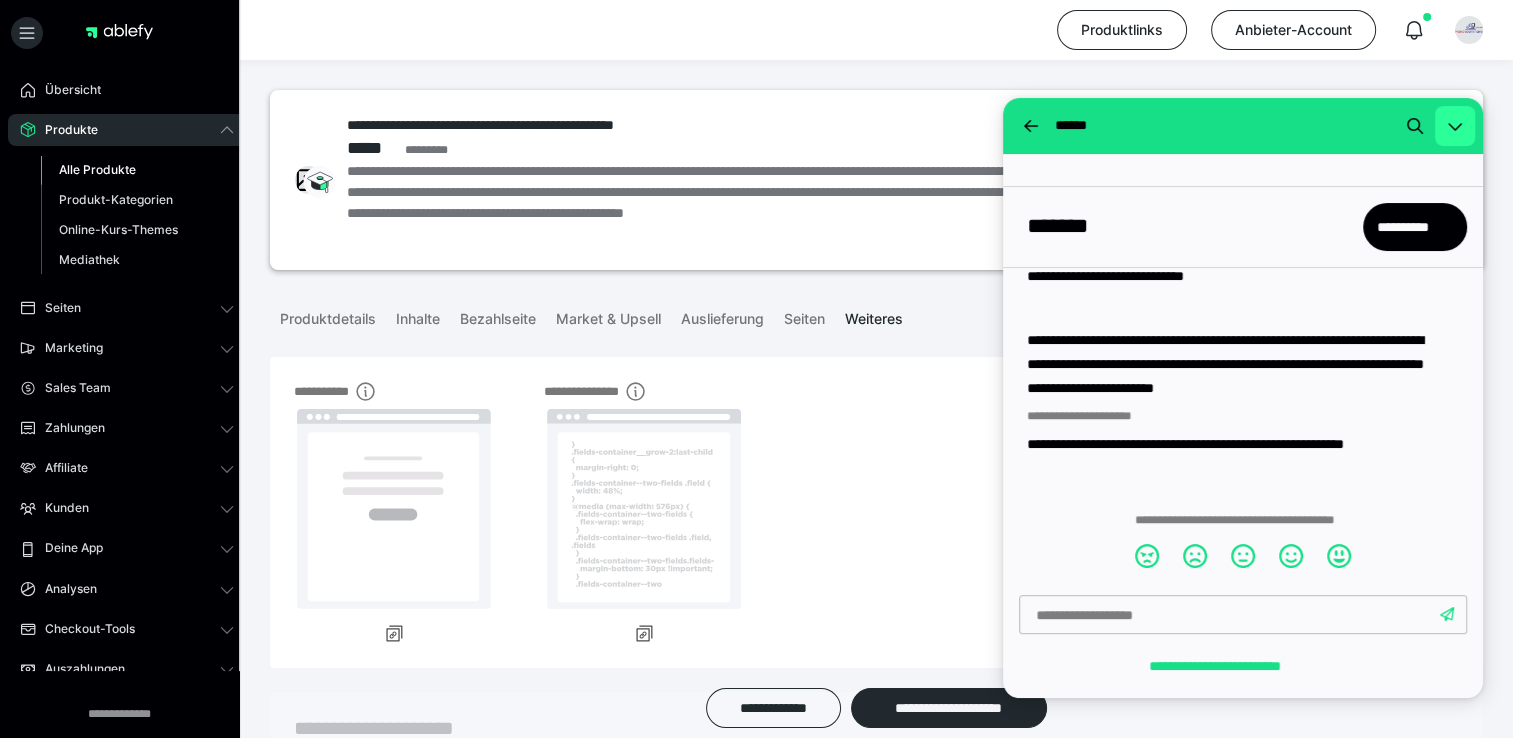 click 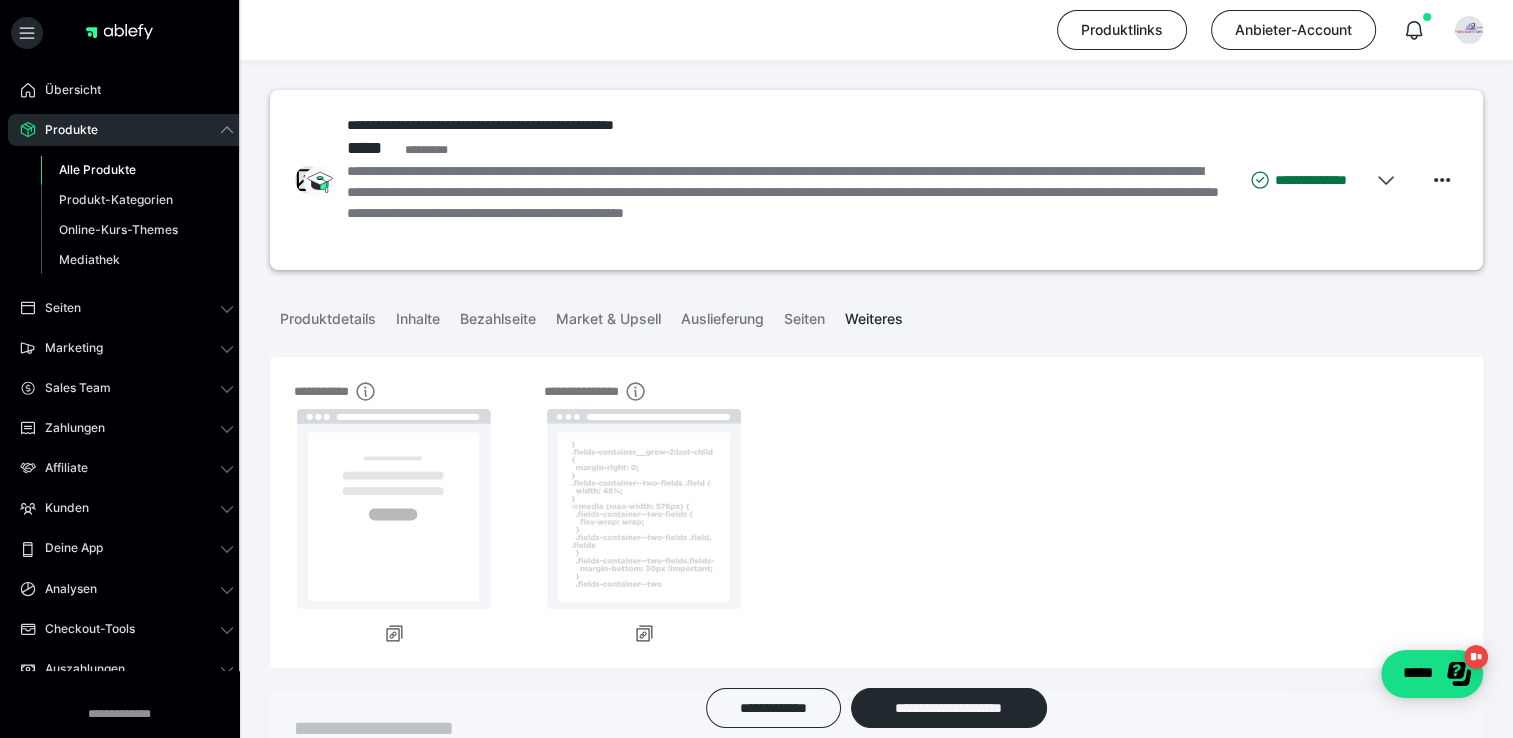 scroll, scrollTop: 0, scrollLeft: 0, axis: both 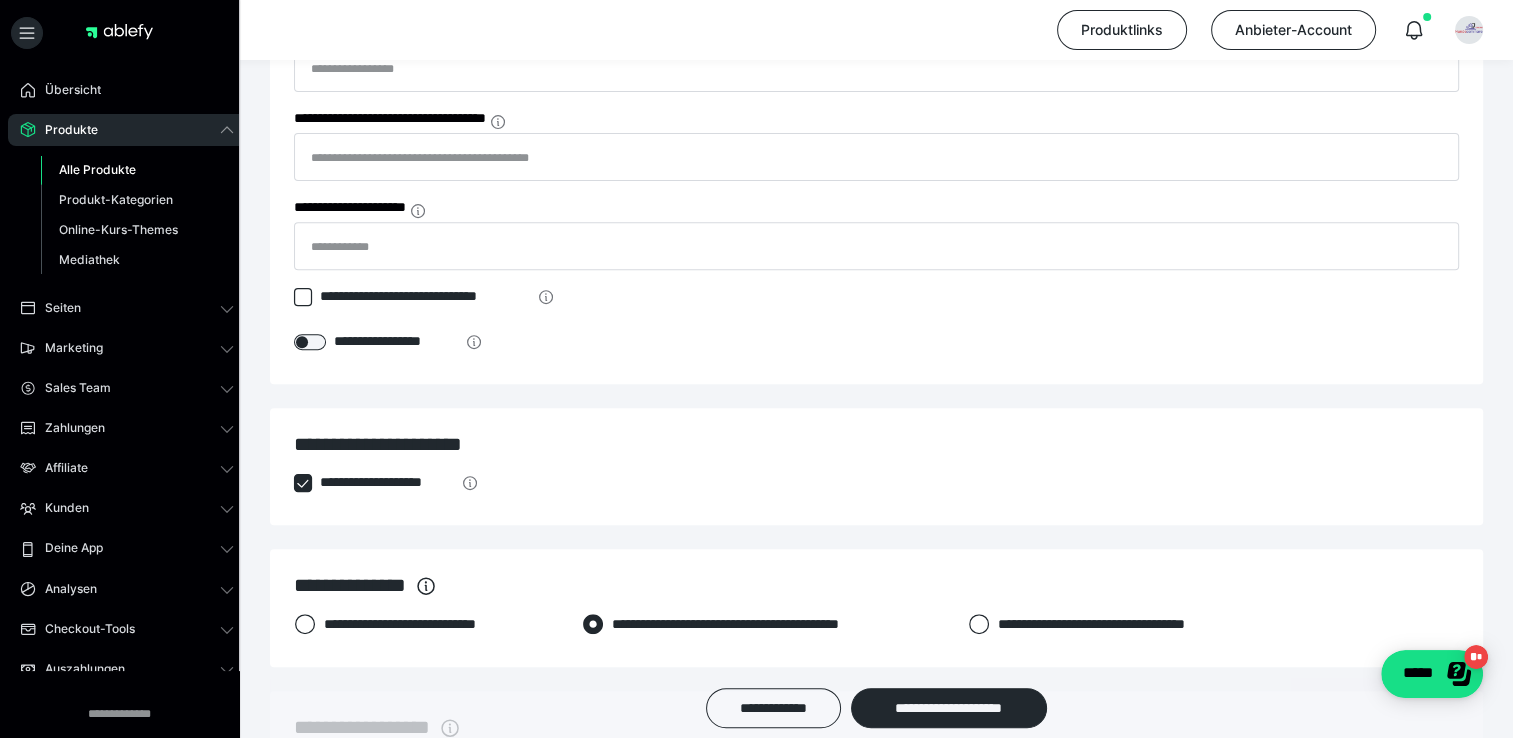 click at bounding box center (303, 483) 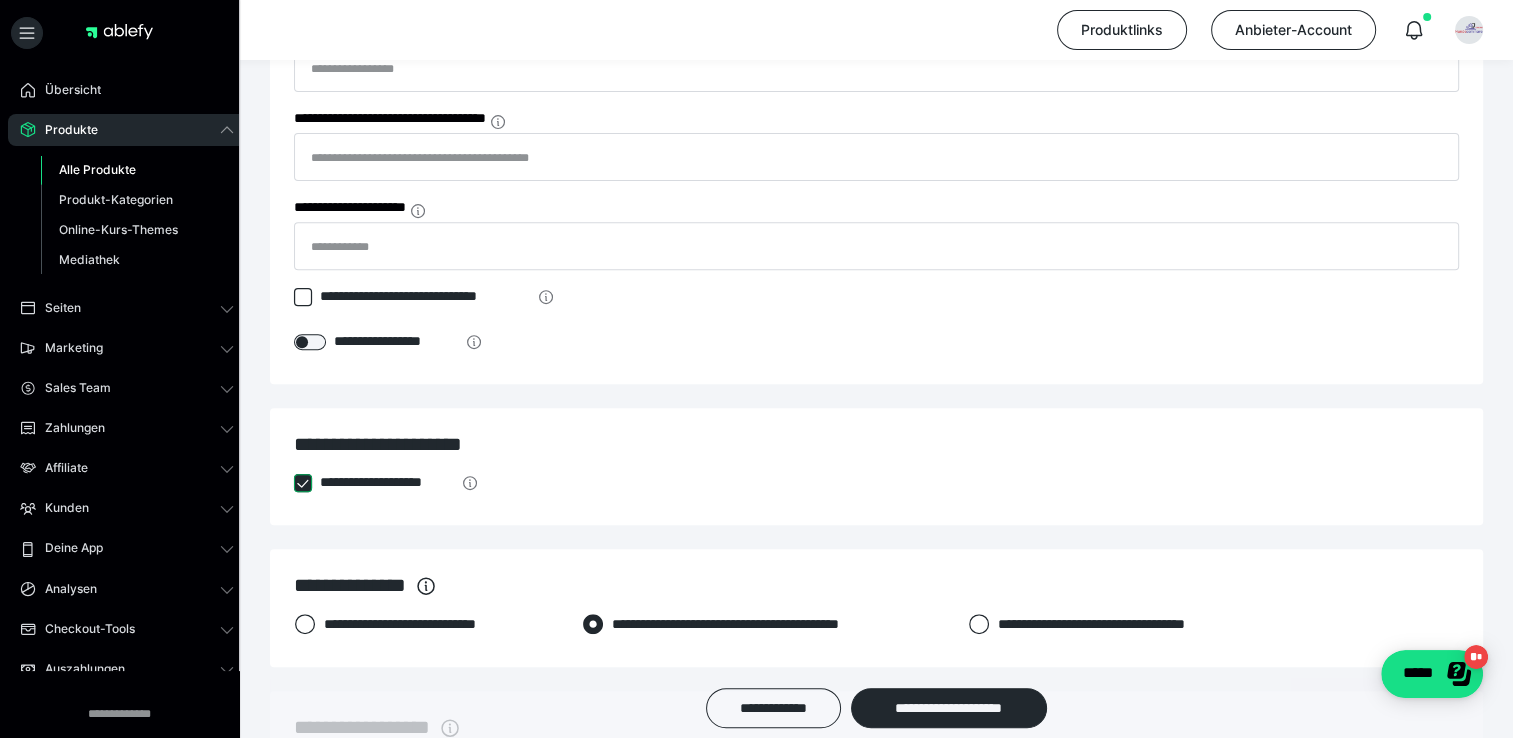 click on "**********" at bounding box center [294, 483] 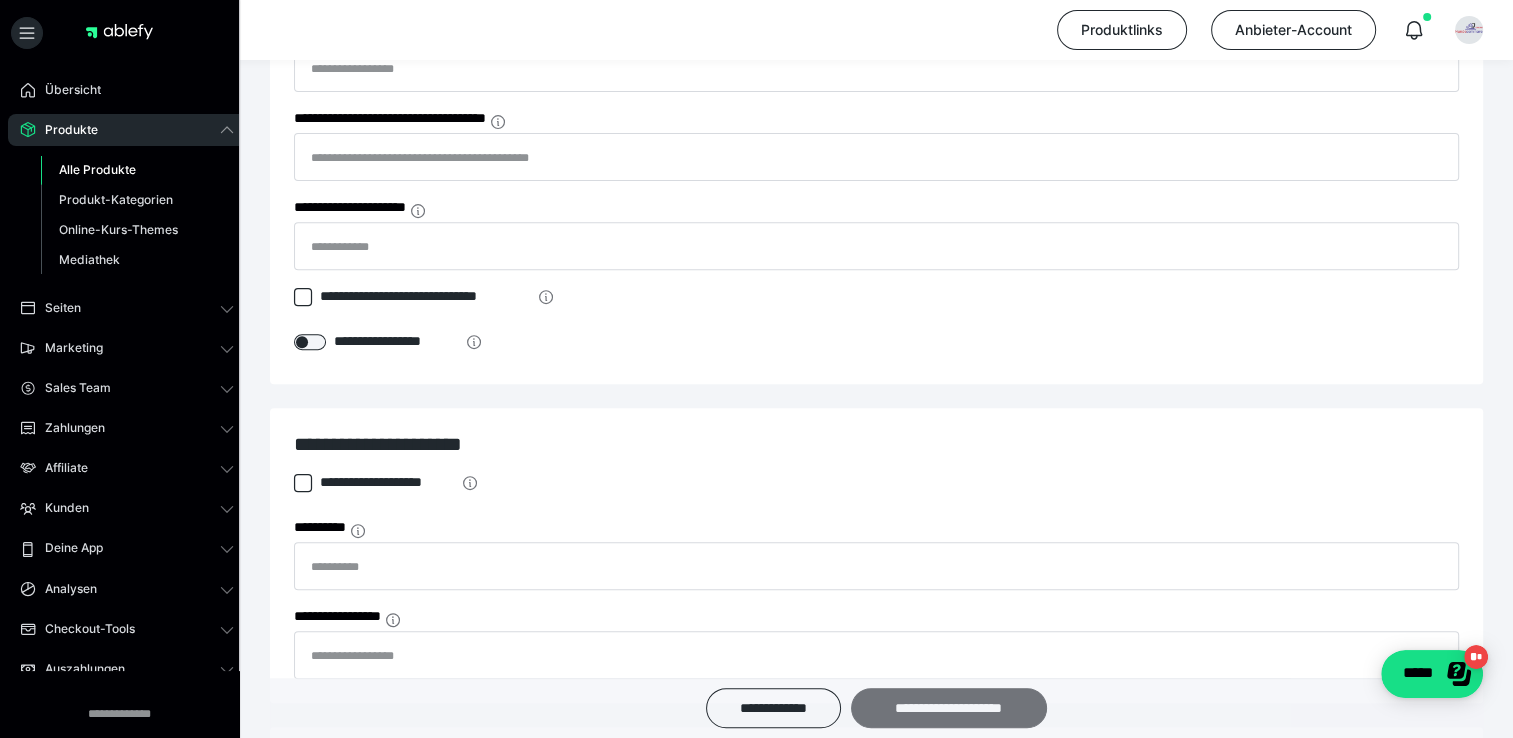 click on "**********" at bounding box center (949, 708) 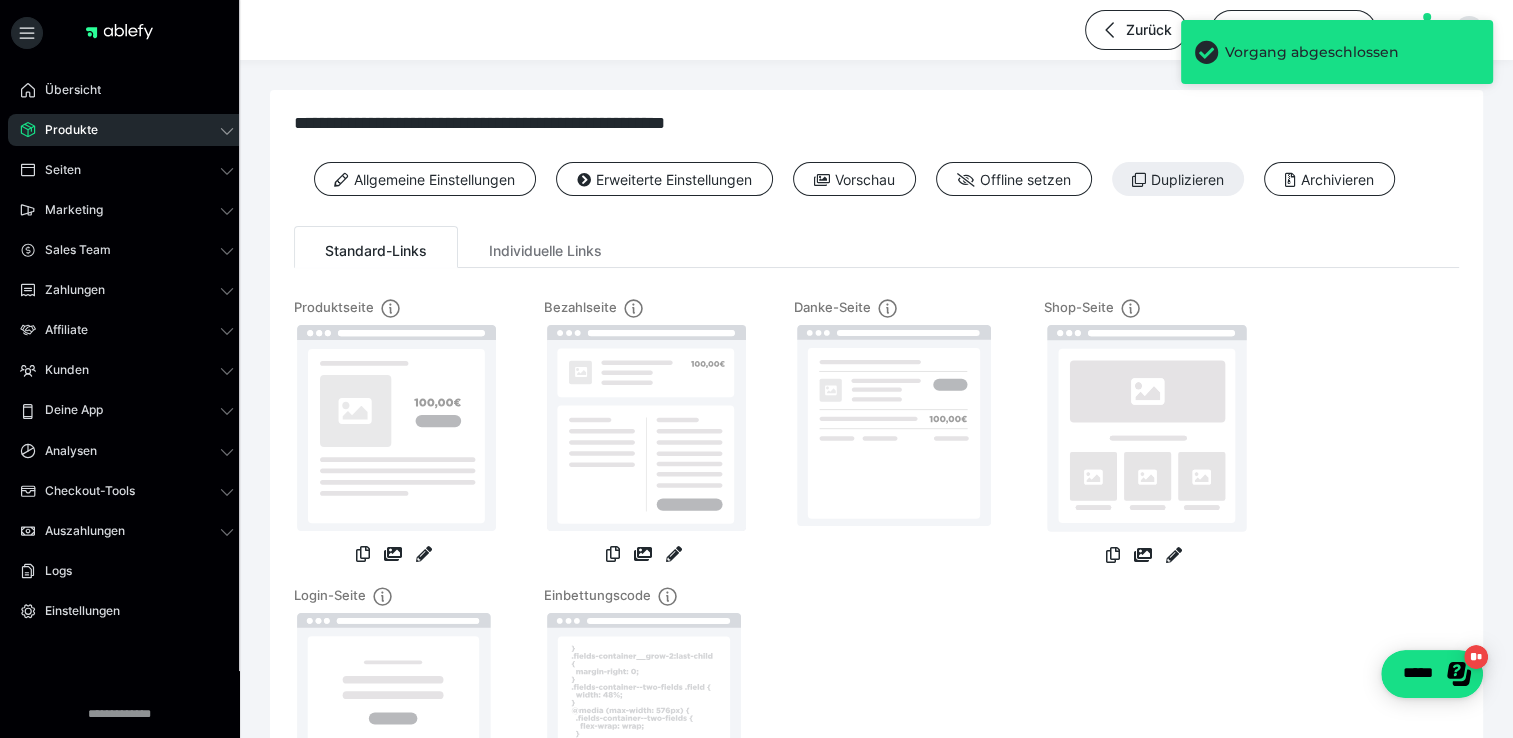 click on "Produkte" at bounding box center (64, 130) 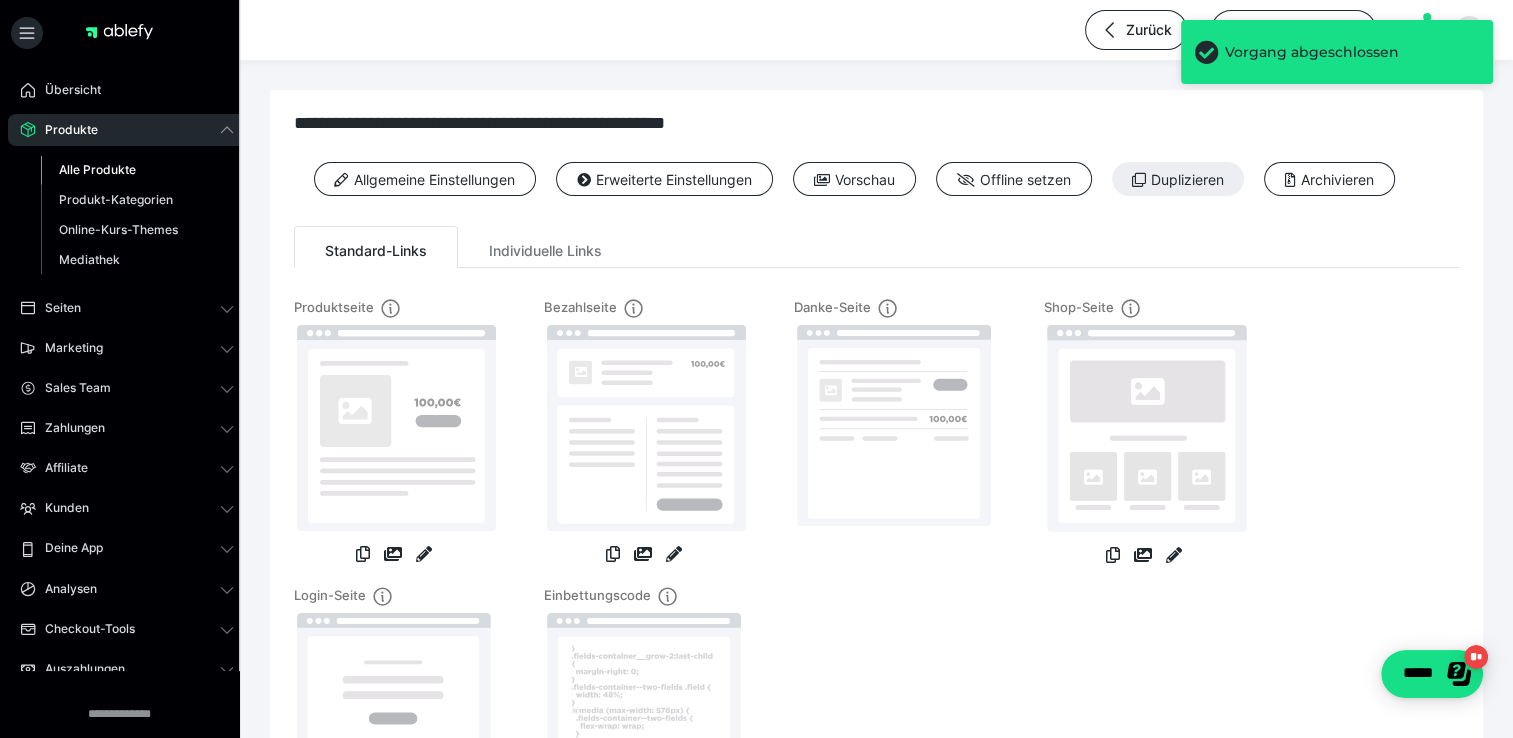 click on "Alle Produkte" at bounding box center (97, 169) 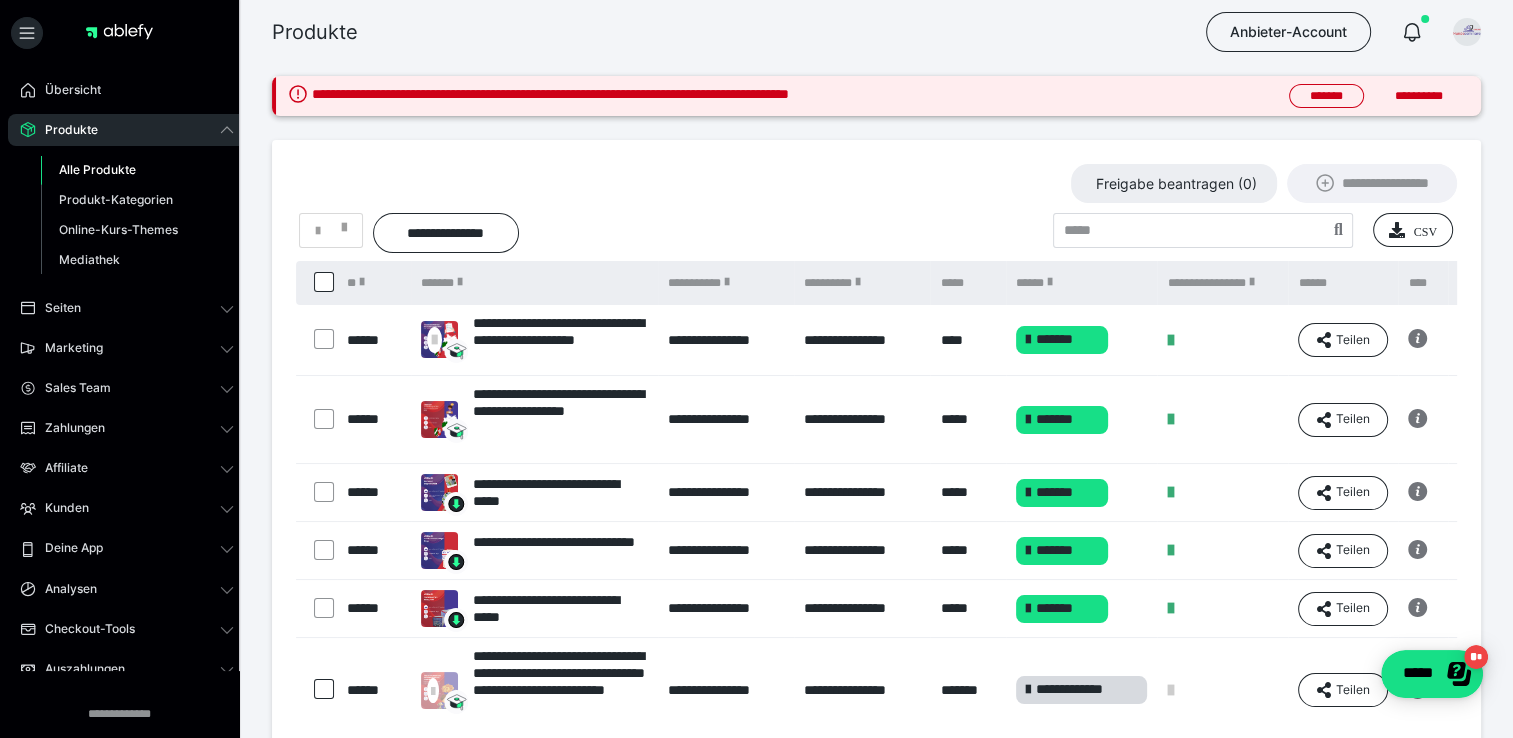scroll, scrollTop: 0, scrollLeft: 0, axis: both 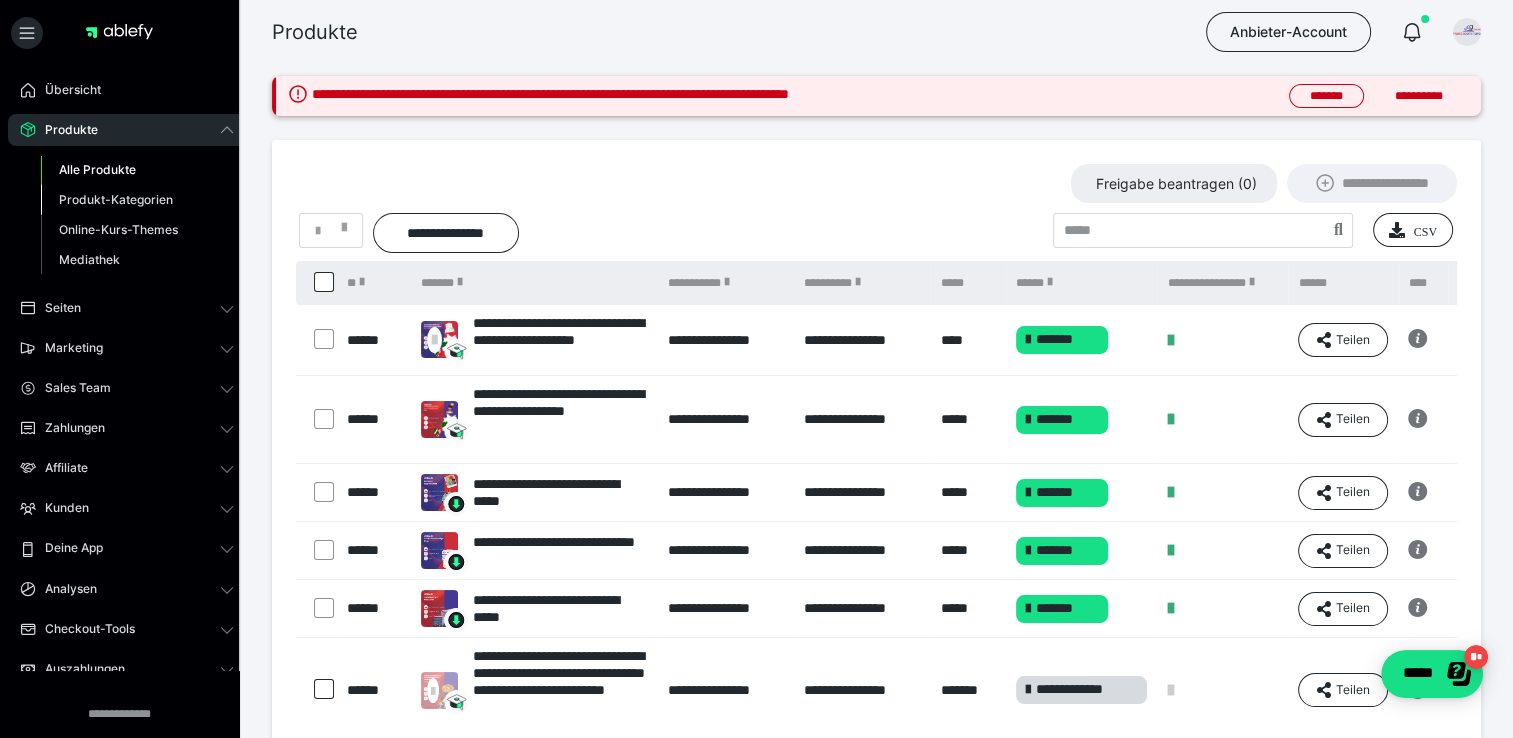 click on "Produkt-Kategorien" at bounding box center (116, 199) 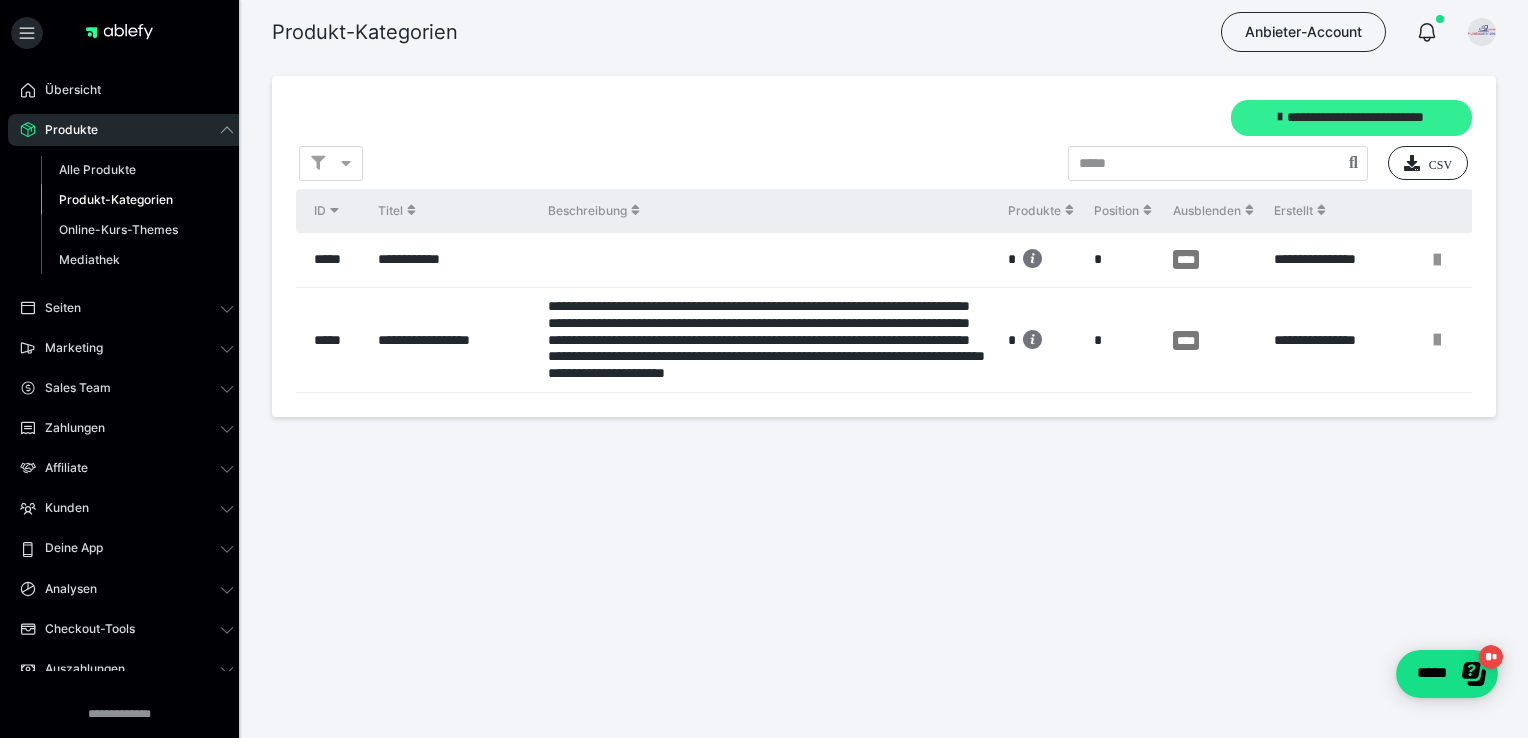 click on "**********" at bounding box center (1351, 118) 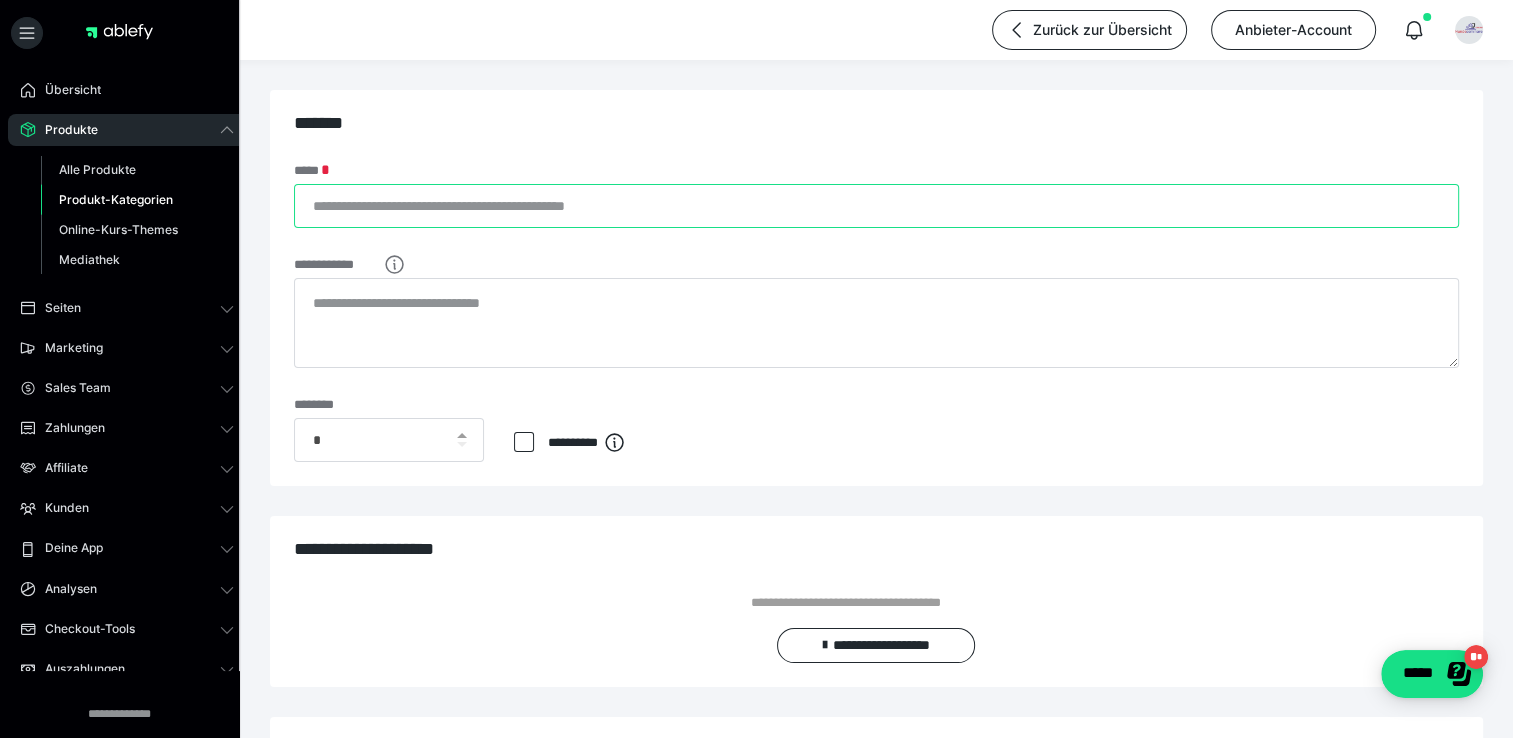 click on "*****" at bounding box center [876, 206] 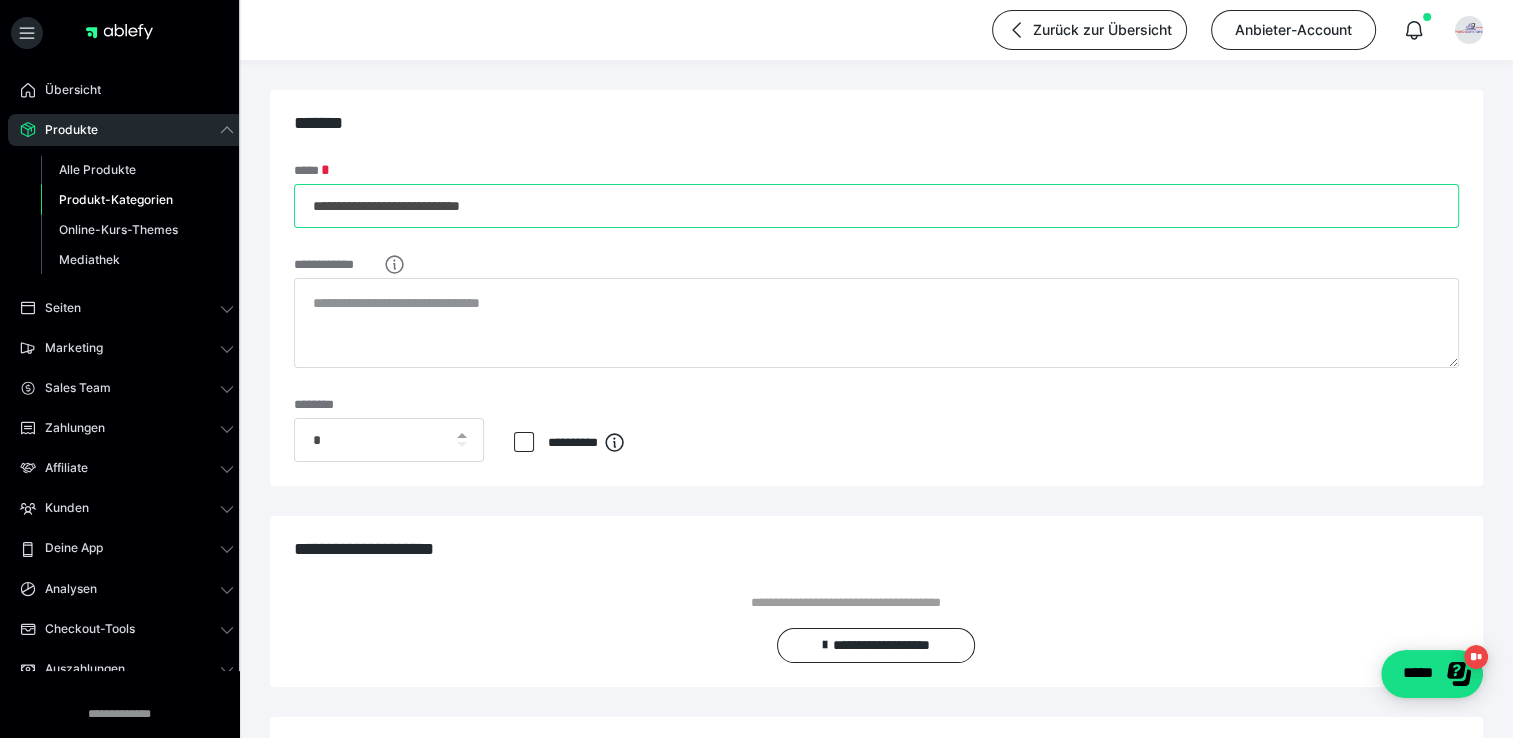 type on "**********" 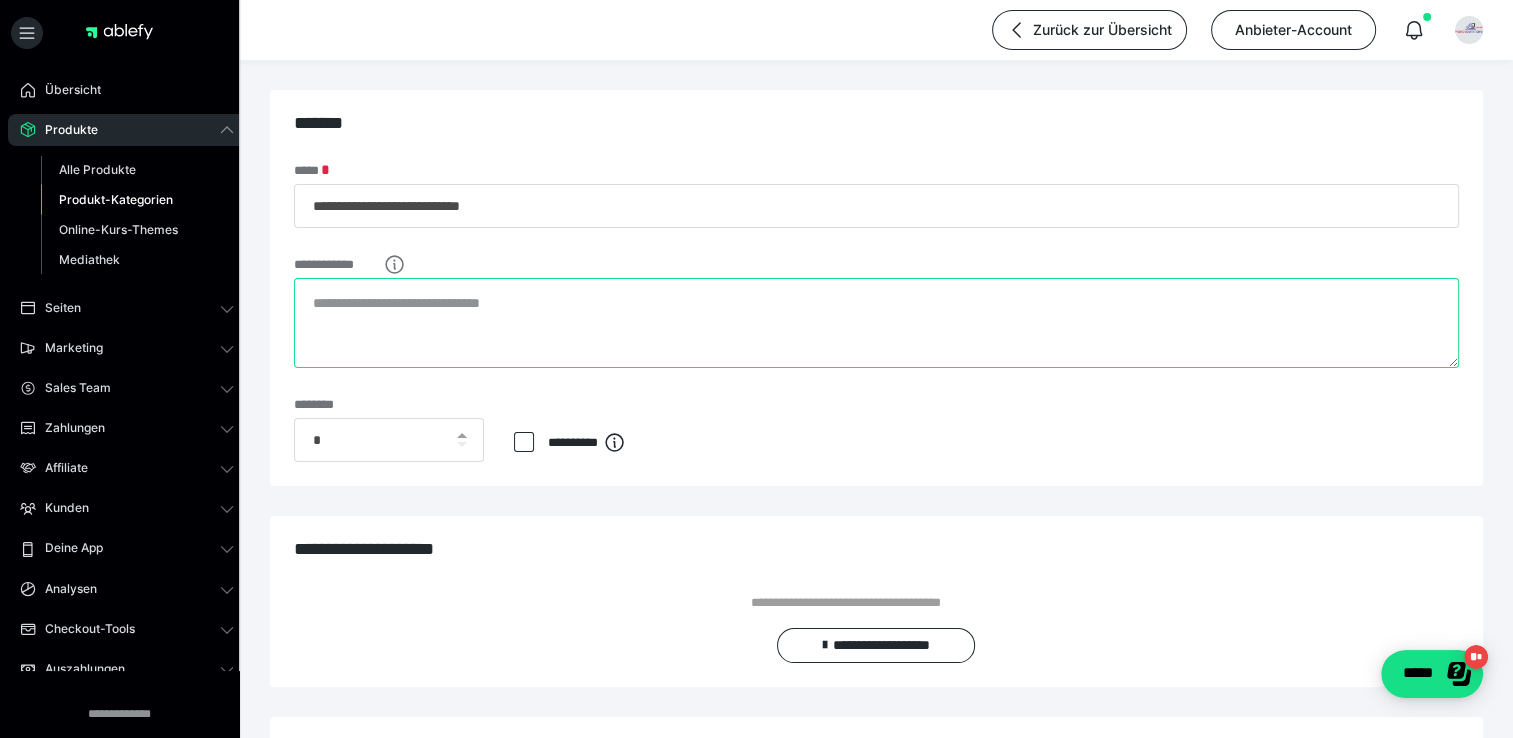 paste on "**********" 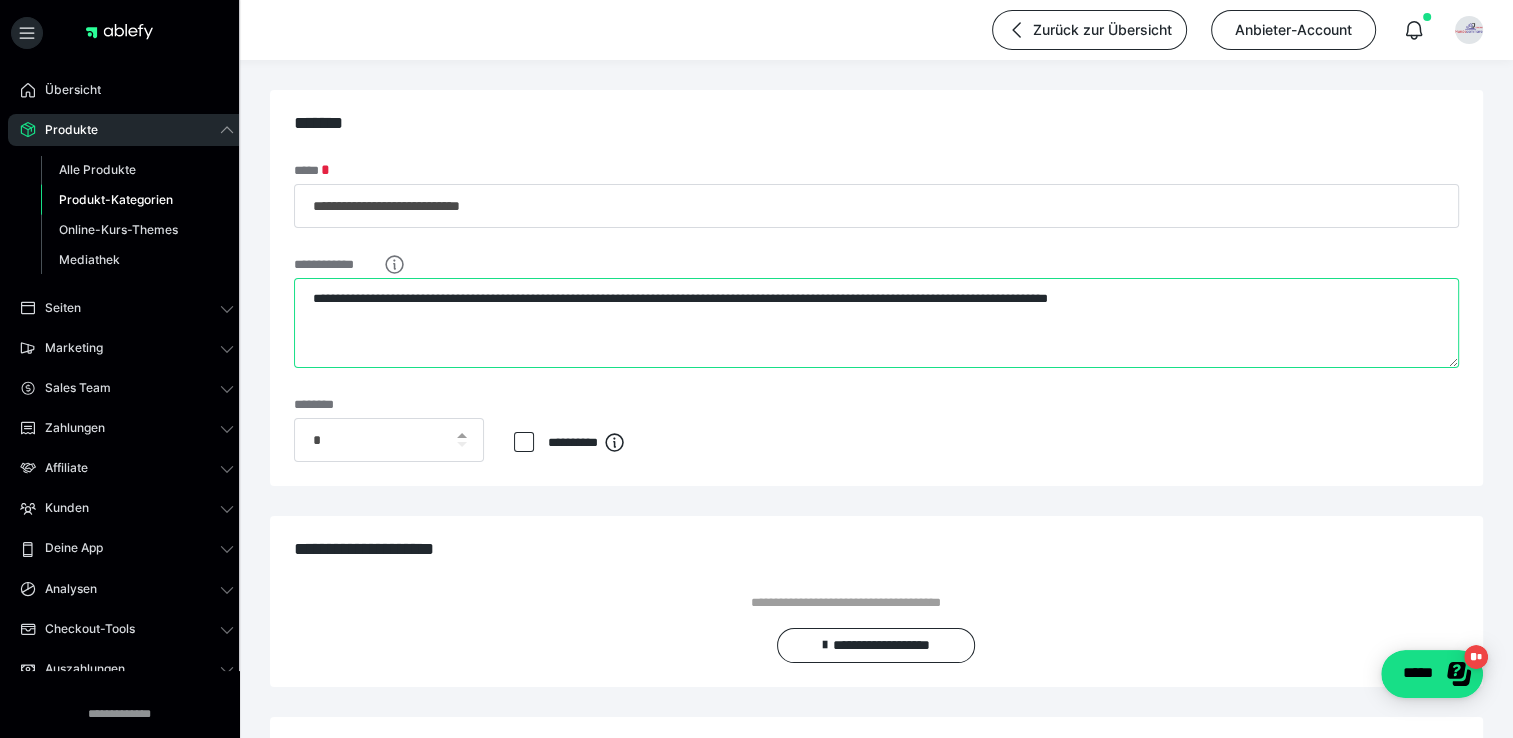 click on "**********" at bounding box center (876, 323) 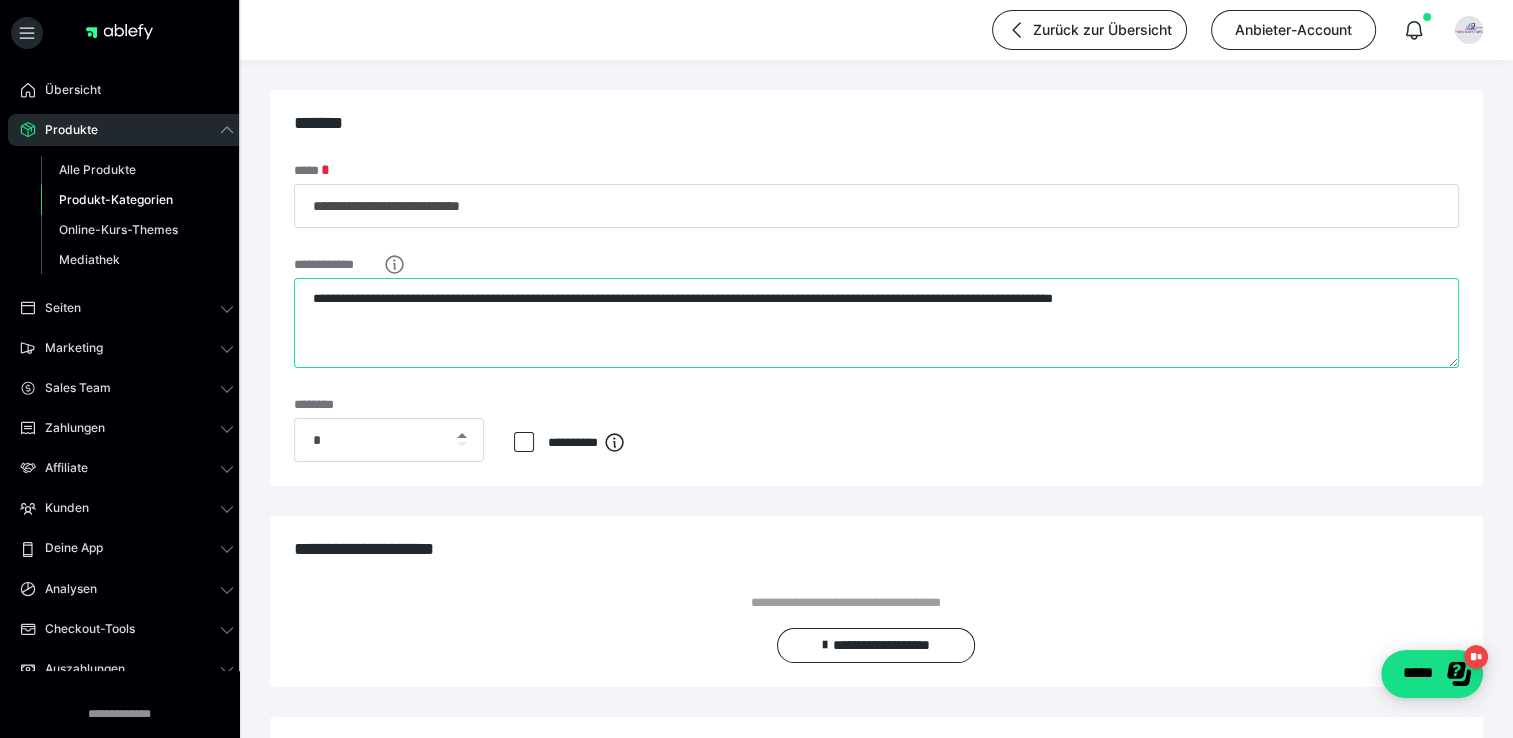 type on "**********" 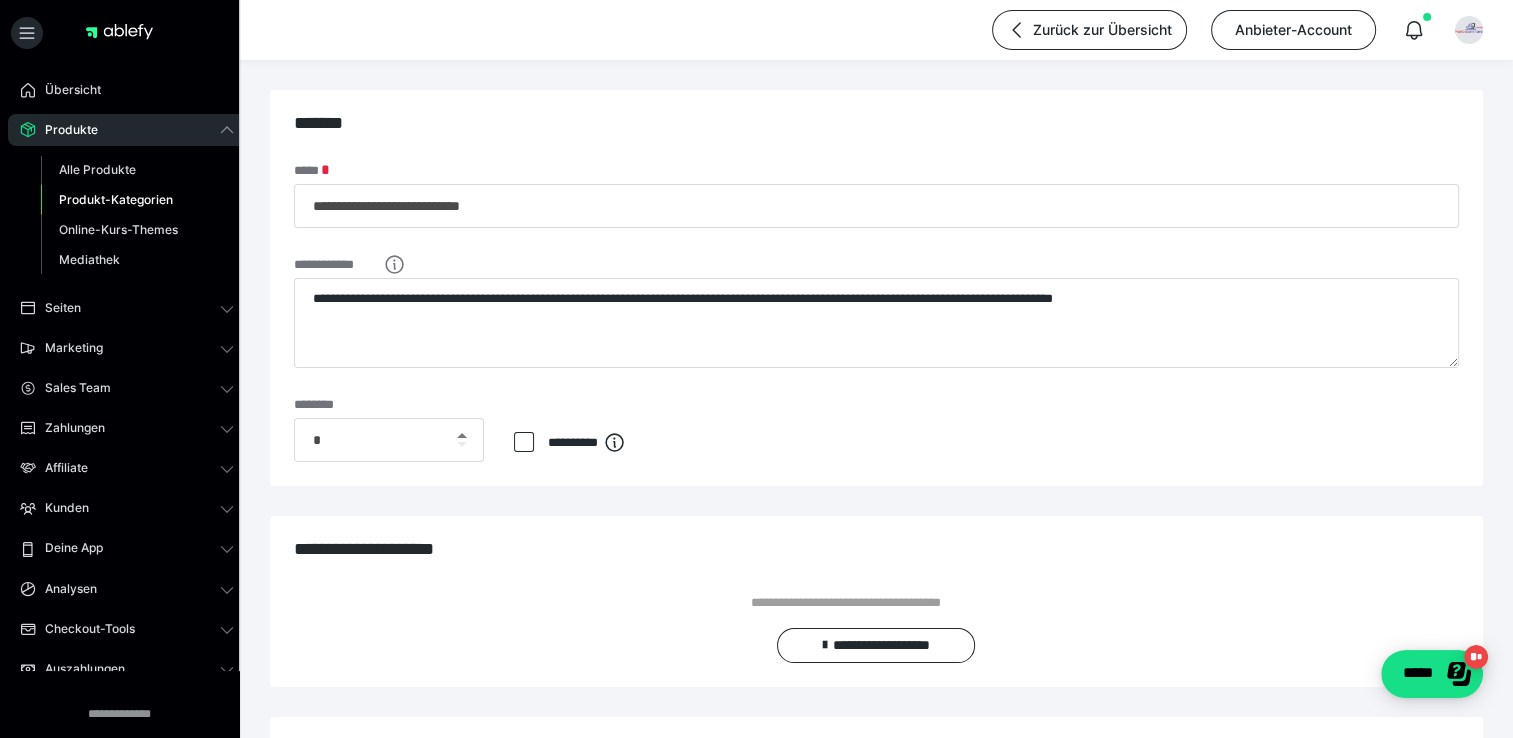 click at bounding box center (462, 435) 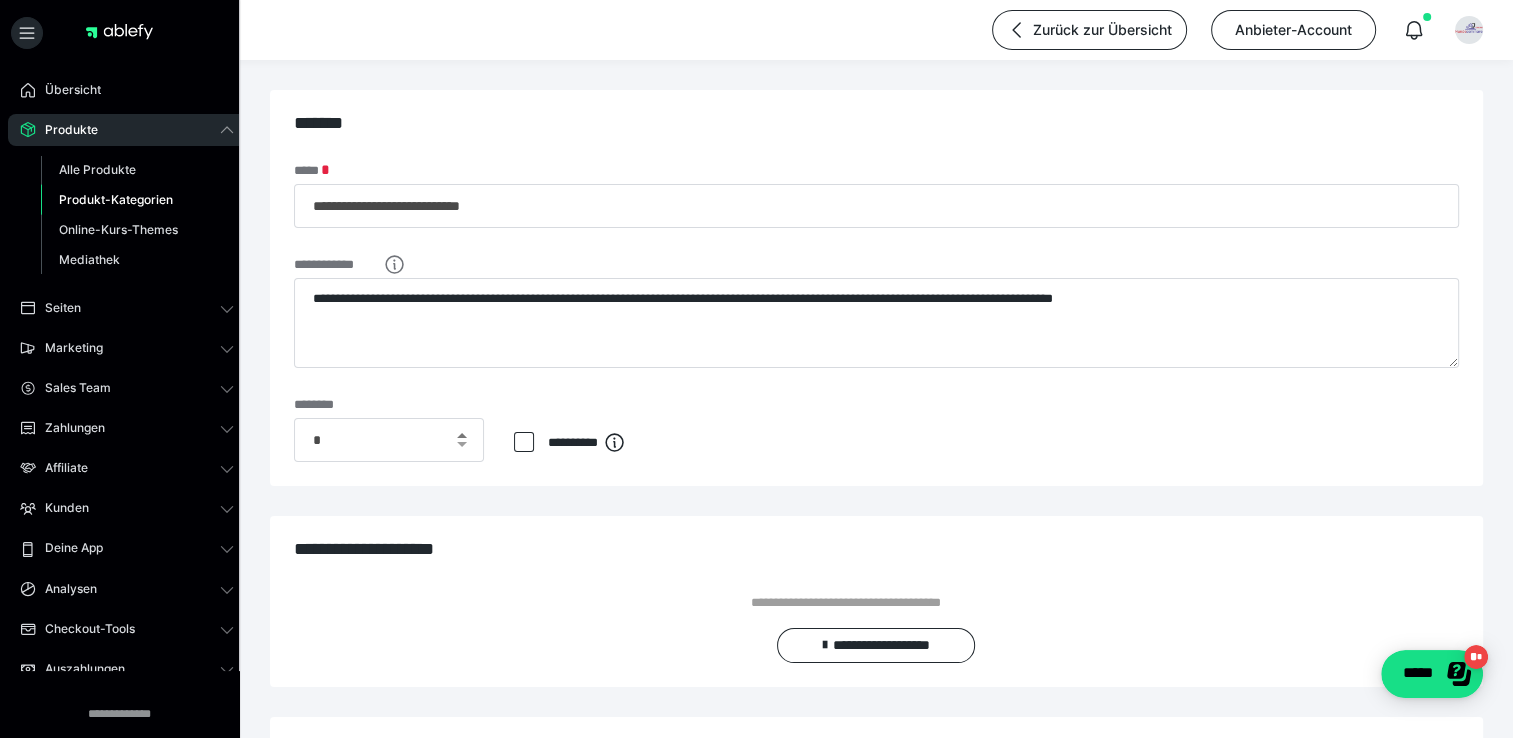 click at bounding box center [462, 435] 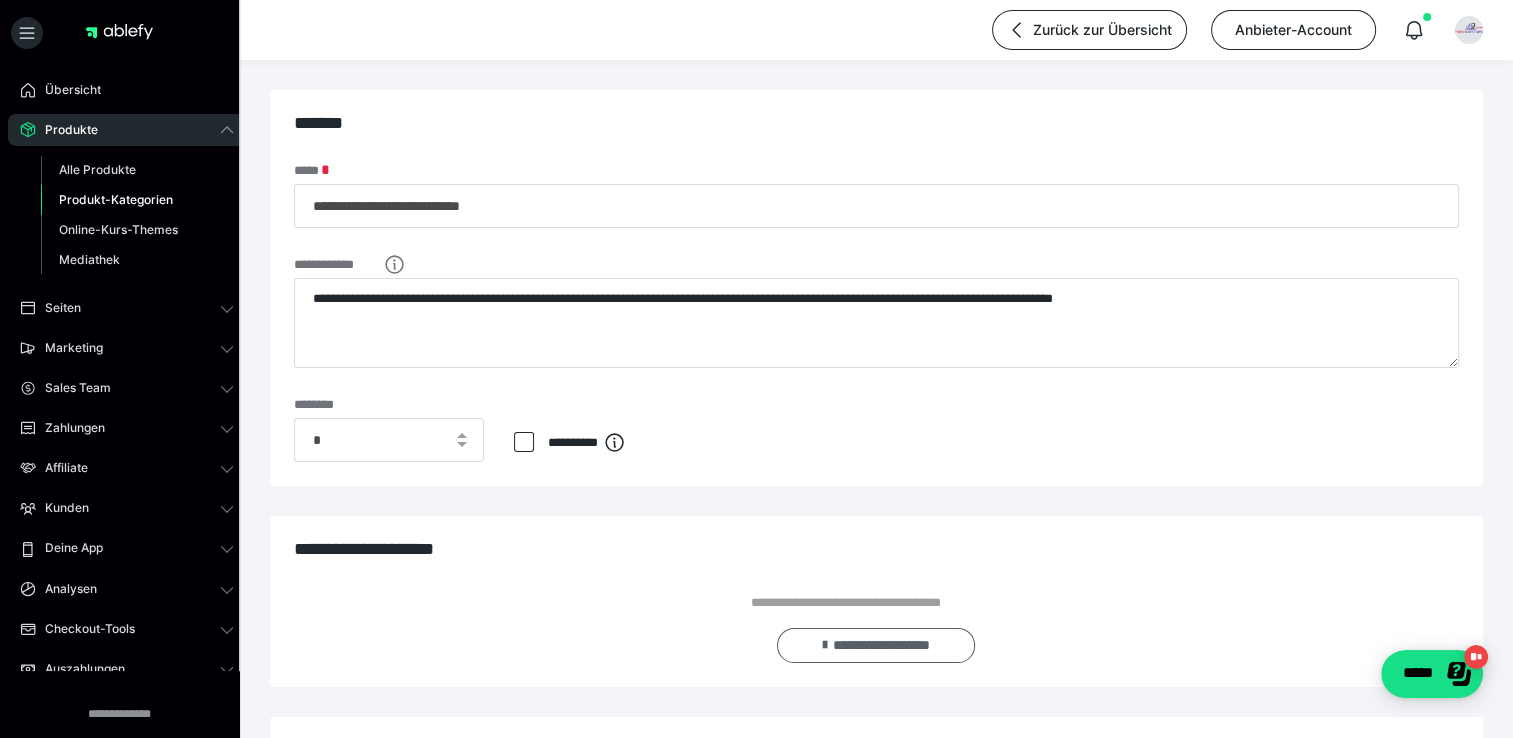 click on "**********" at bounding box center (876, 645) 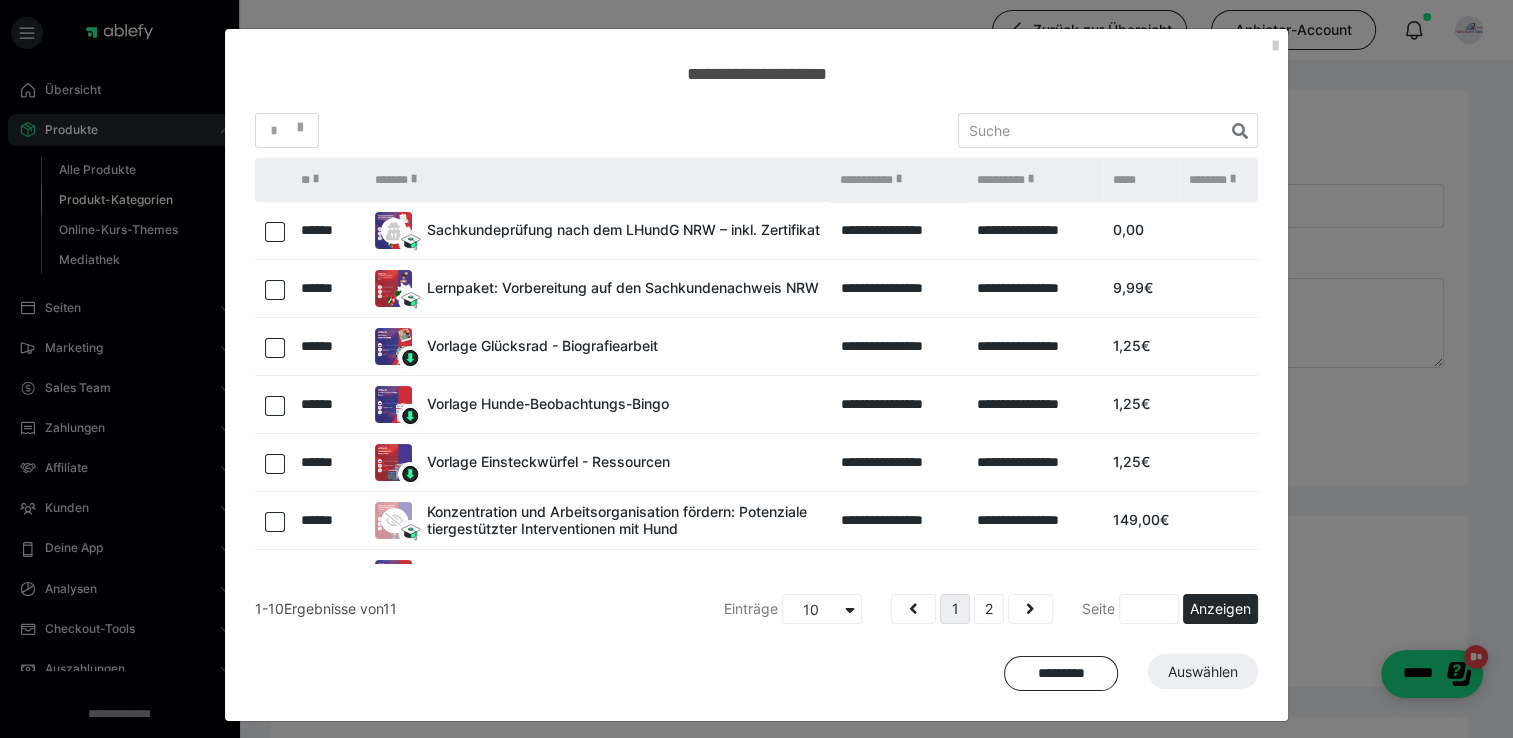 click at bounding box center [275, 232] 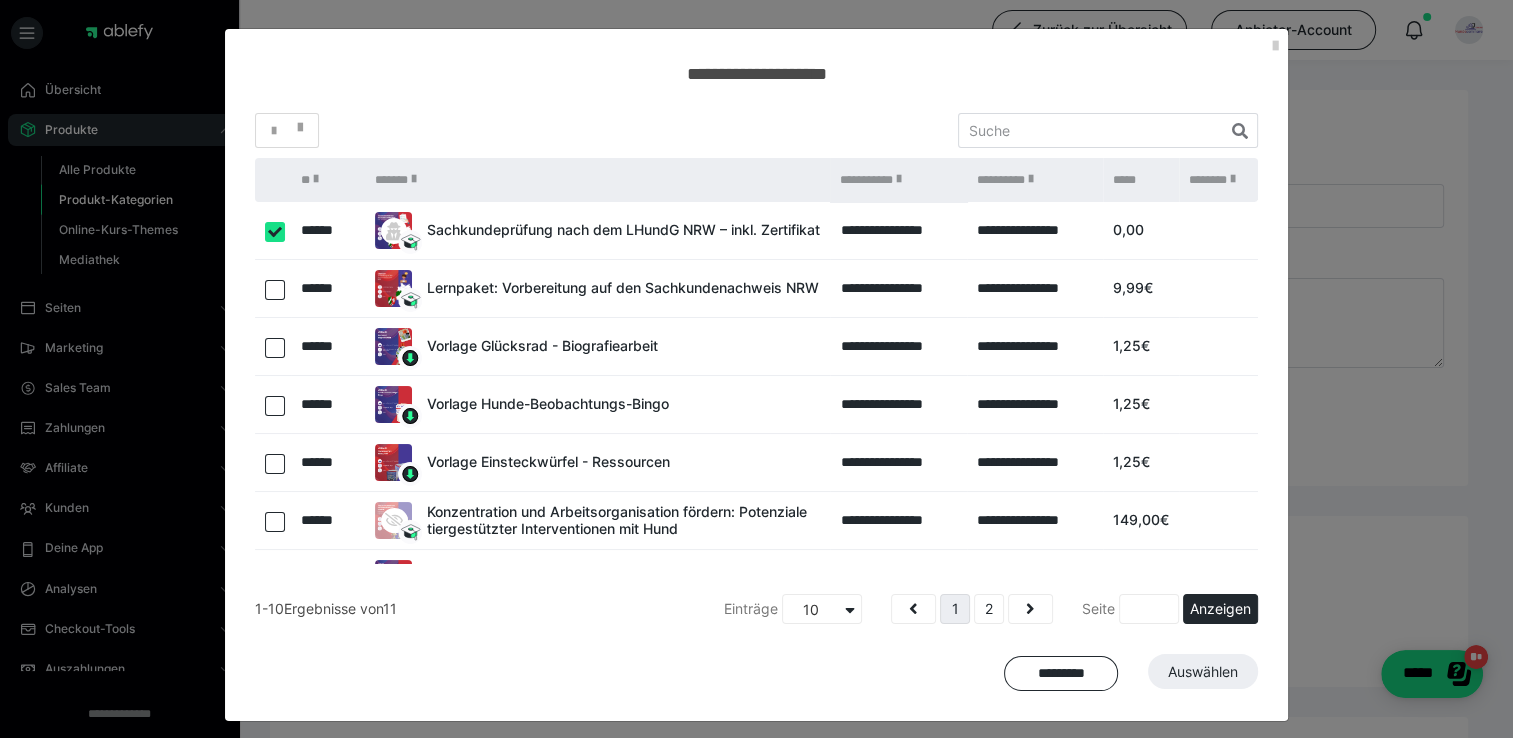checkbox on "true" 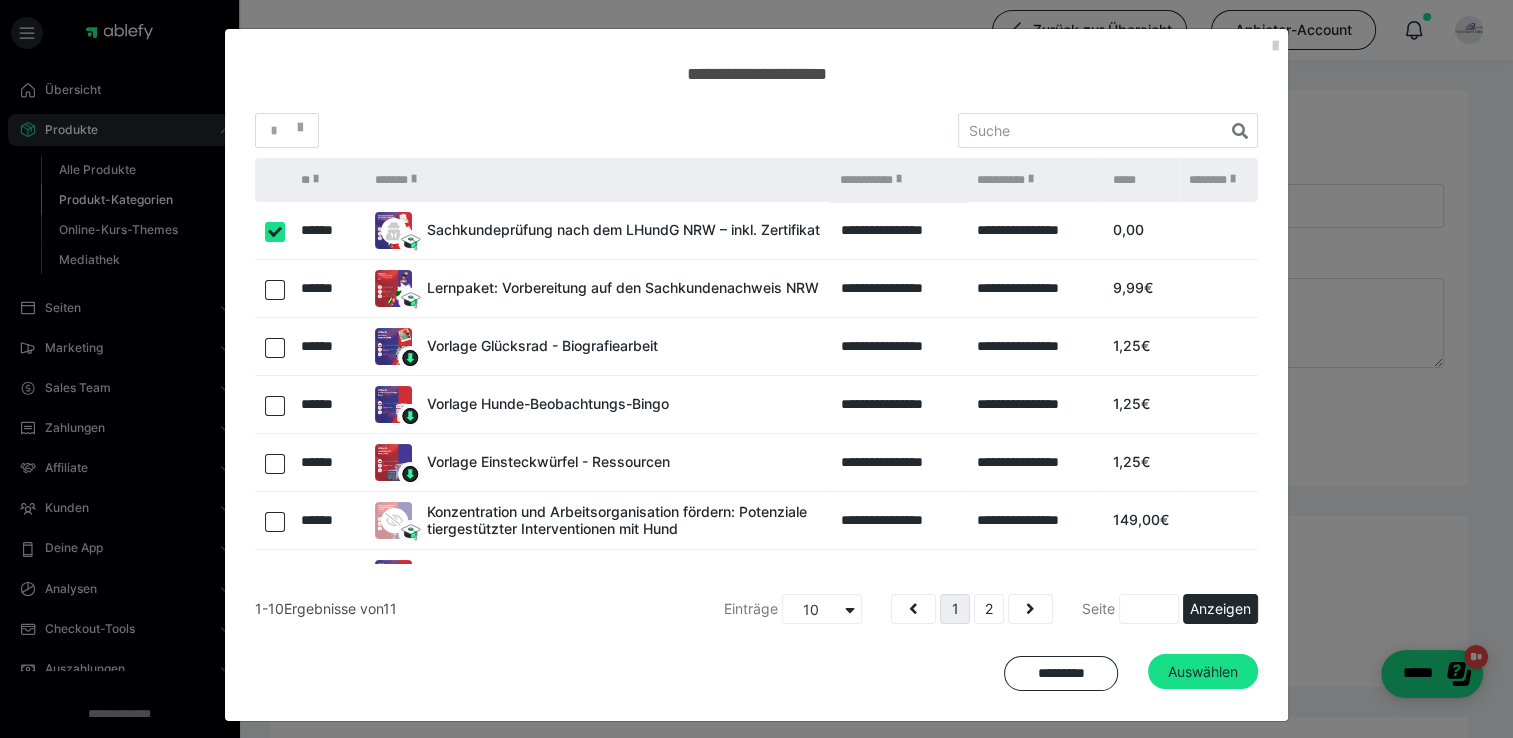 click at bounding box center [275, 290] 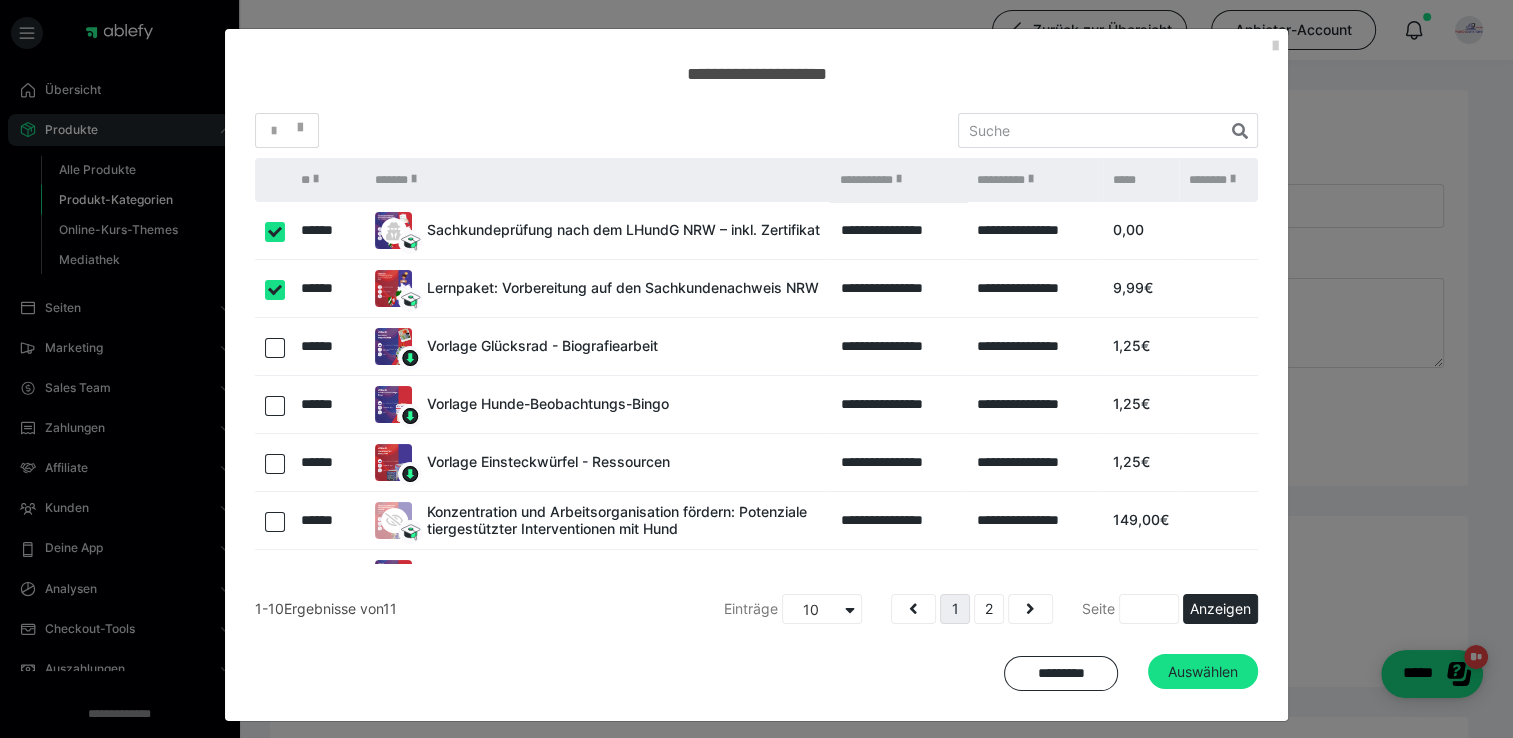 checkbox on "true" 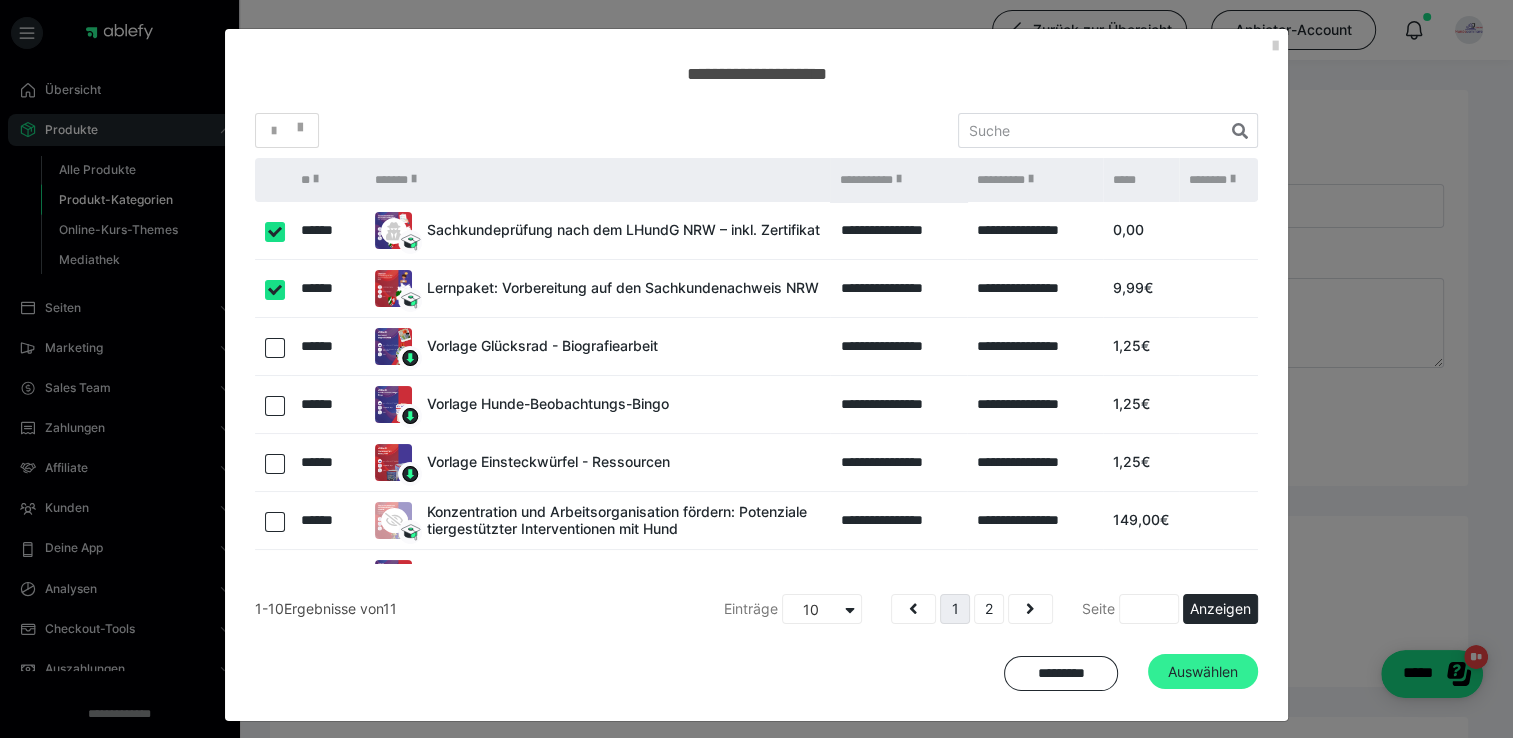 click on "Auswählen" at bounding box center [1203, 672] 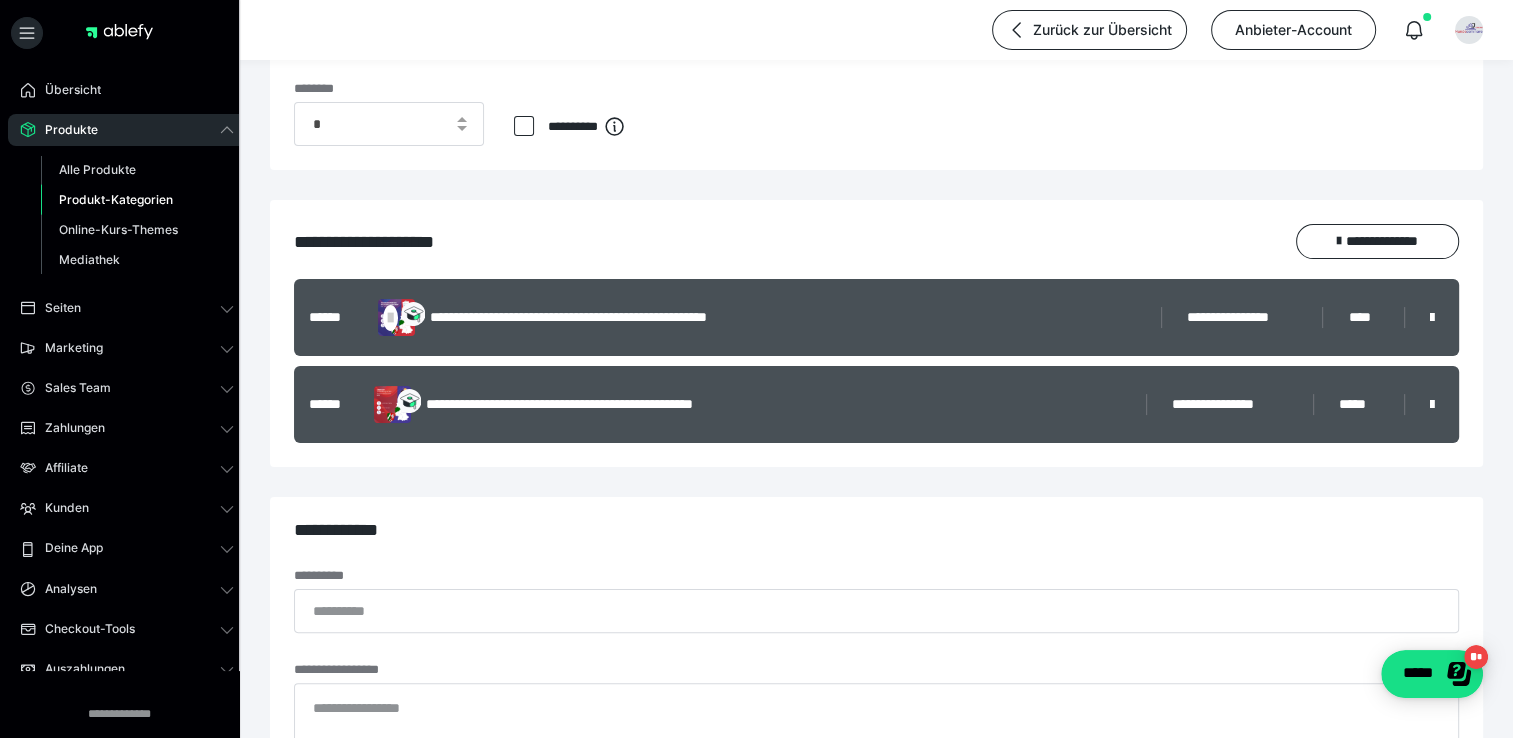 scroll, scrollTop: 0, scrollLeft: 0, axis: both 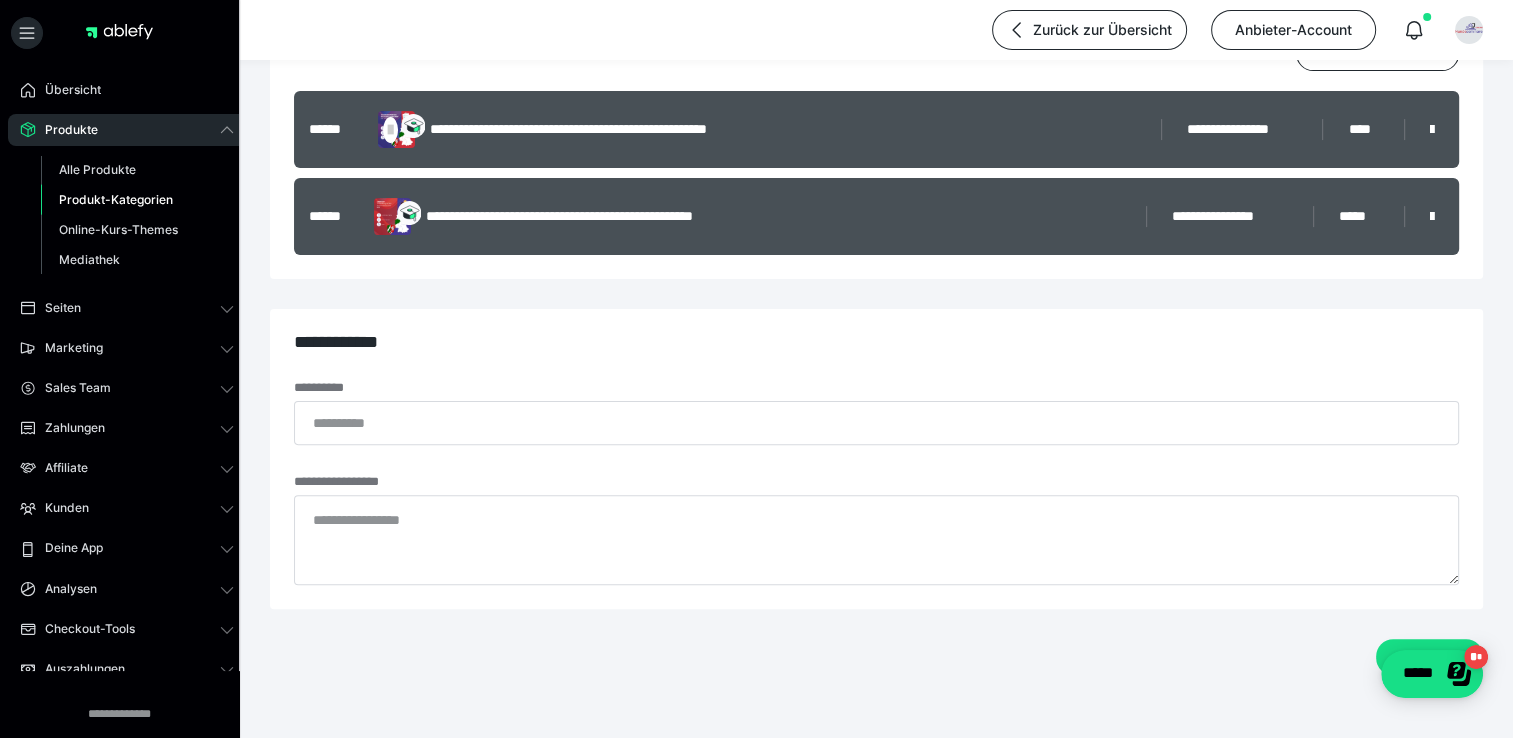 drag, startPoint x: 1511, startPoint y: 409, endPoint x: 1521, endPoint y: 577, distance: 168.29736 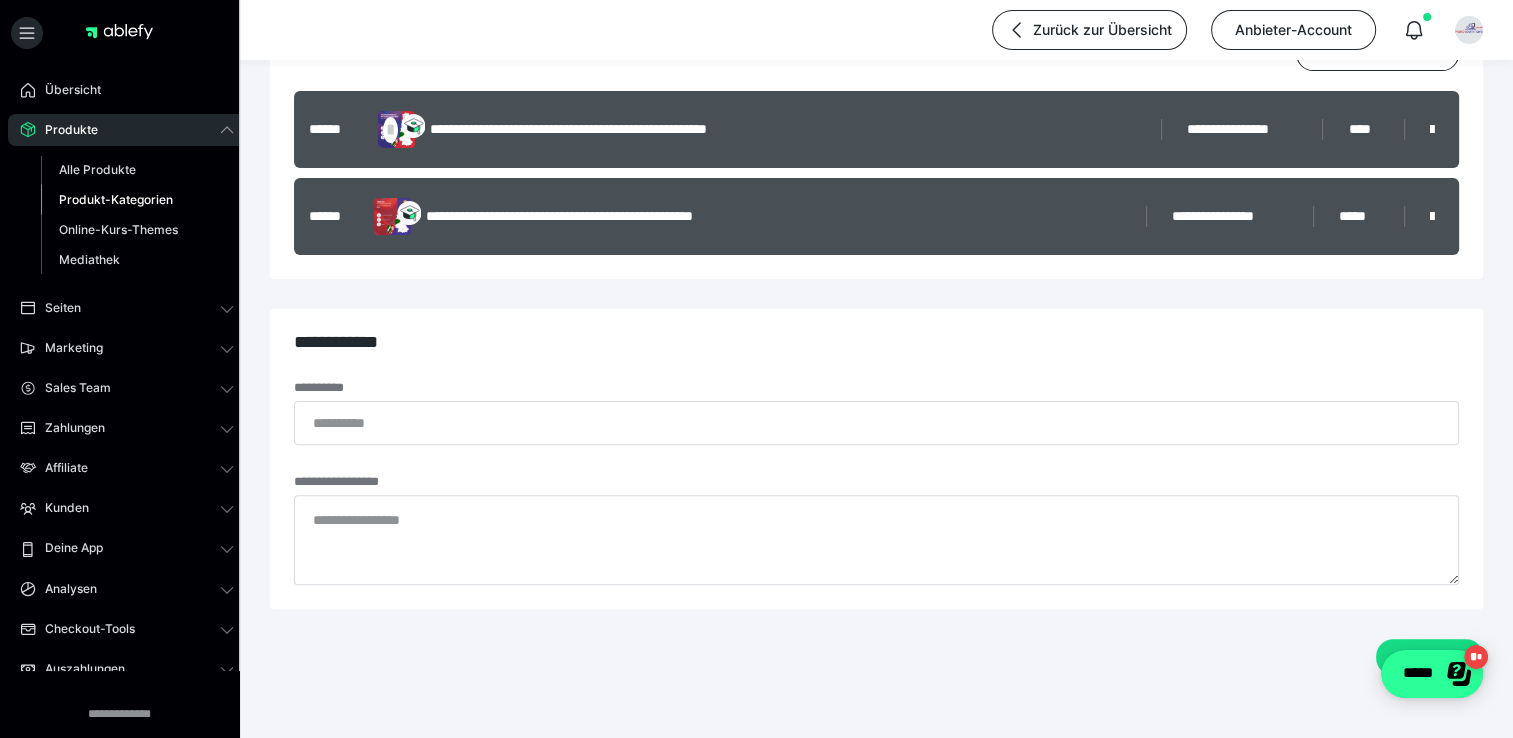 click at bounding box center (1432, 674) 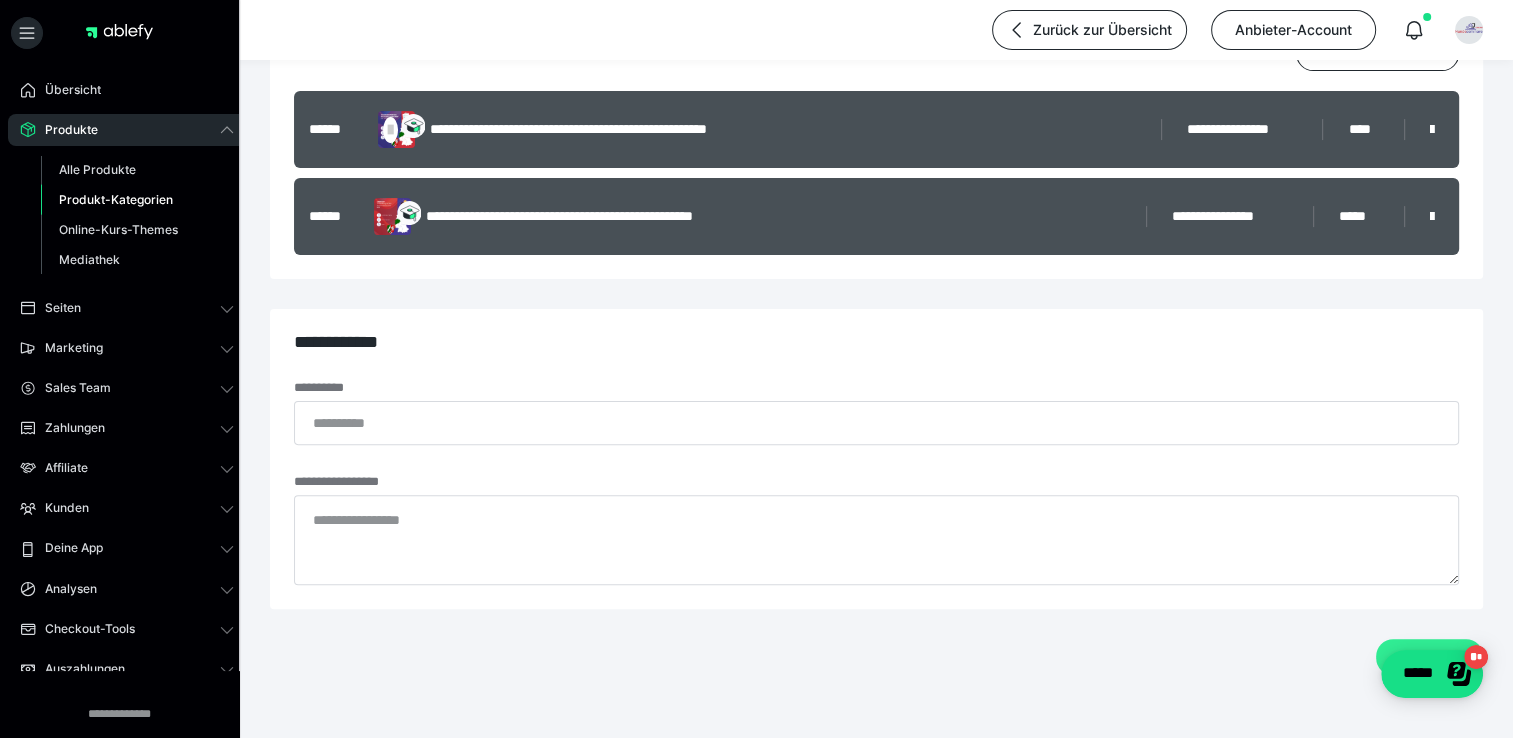 click on "*********" at bounding box center [1429, 657] 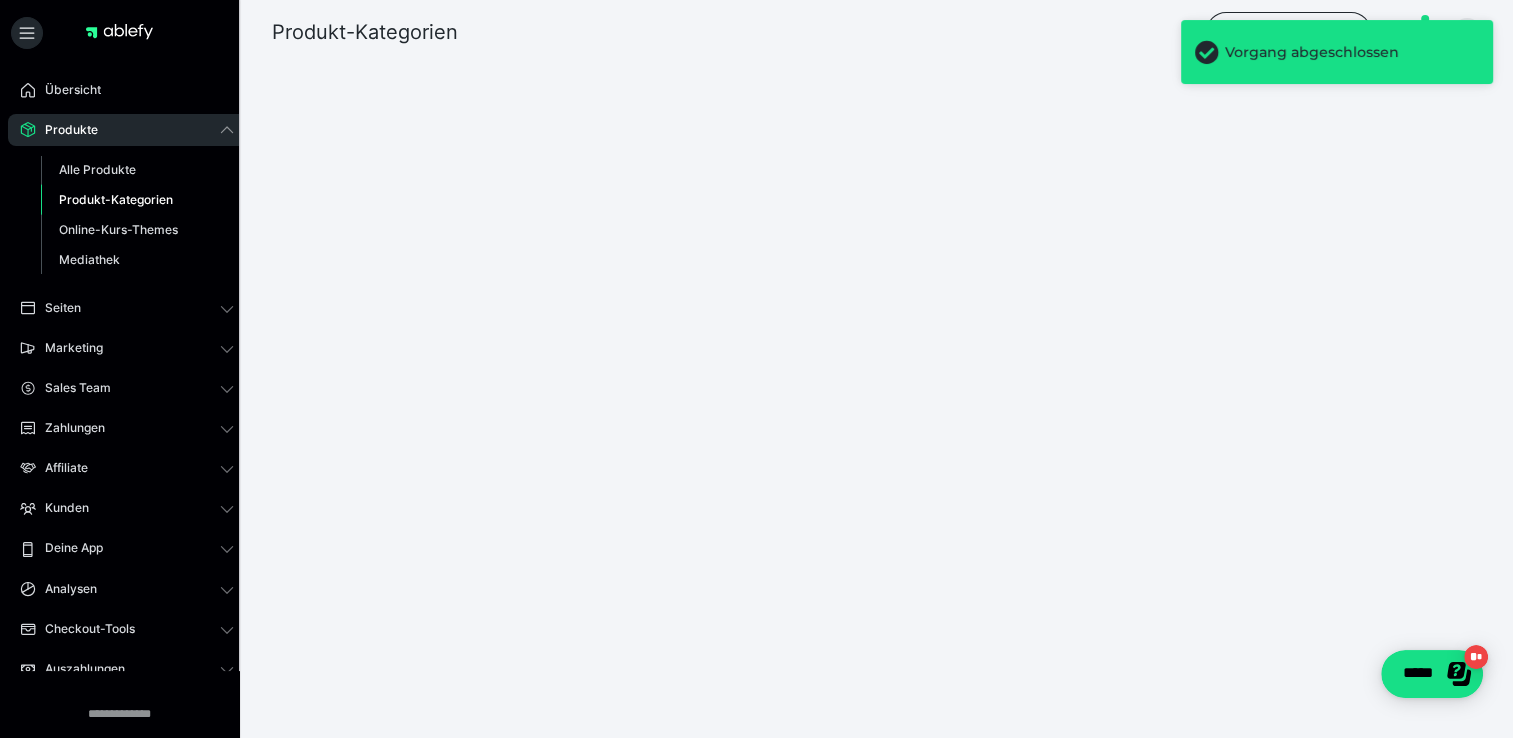 scroll, scrollTop: 0, scrollLeft: 0, axis: both 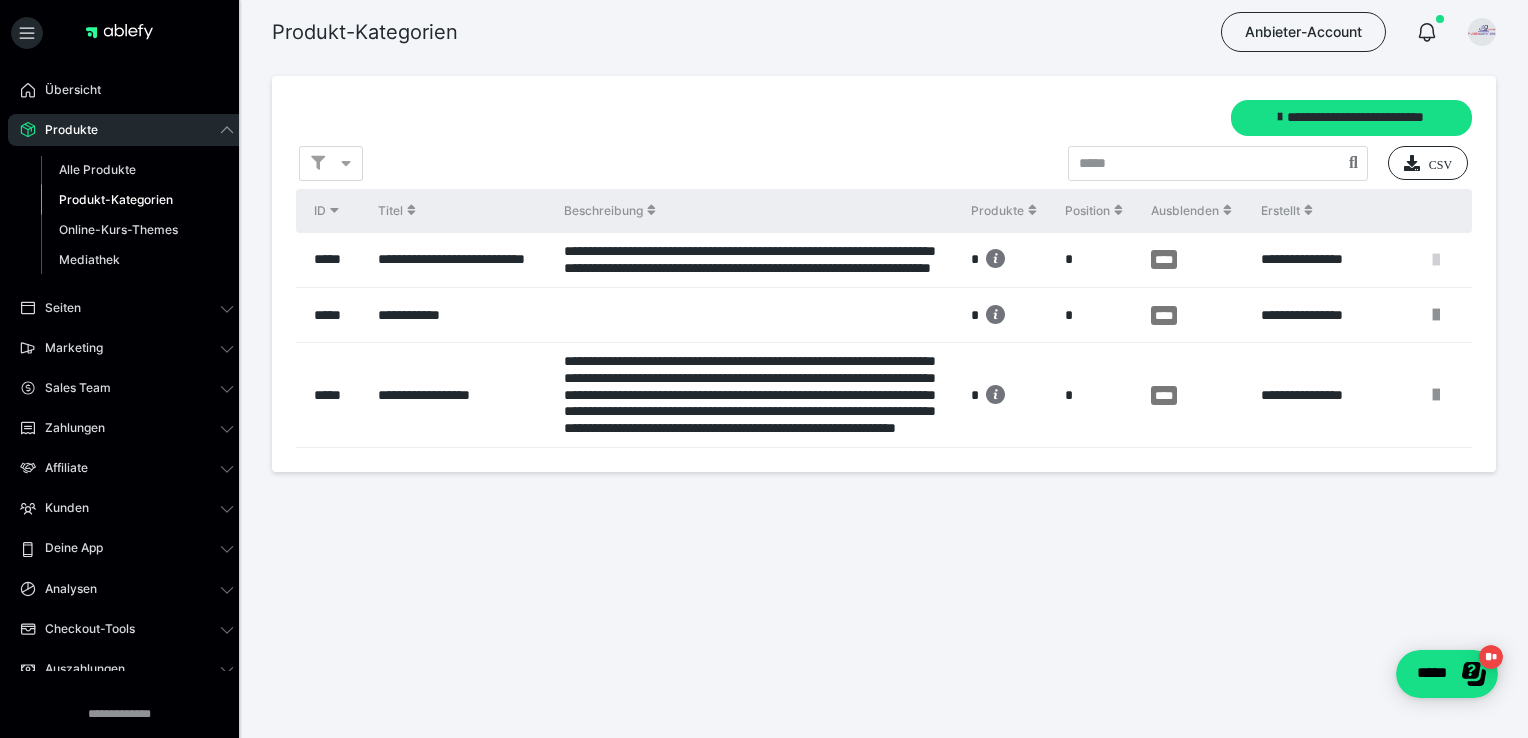 click at bounding box center [1436, 260] 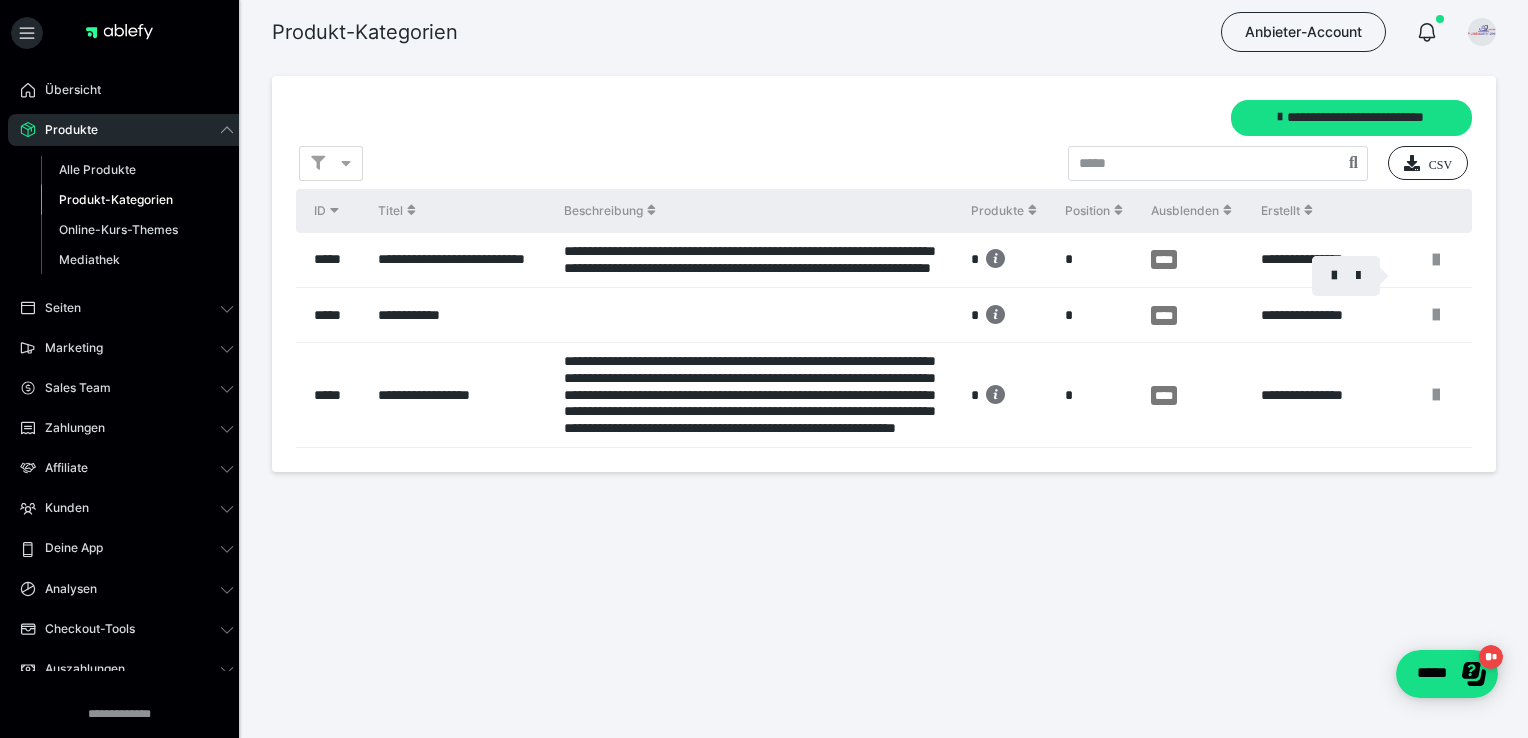click at bounding box center (1334, 276) 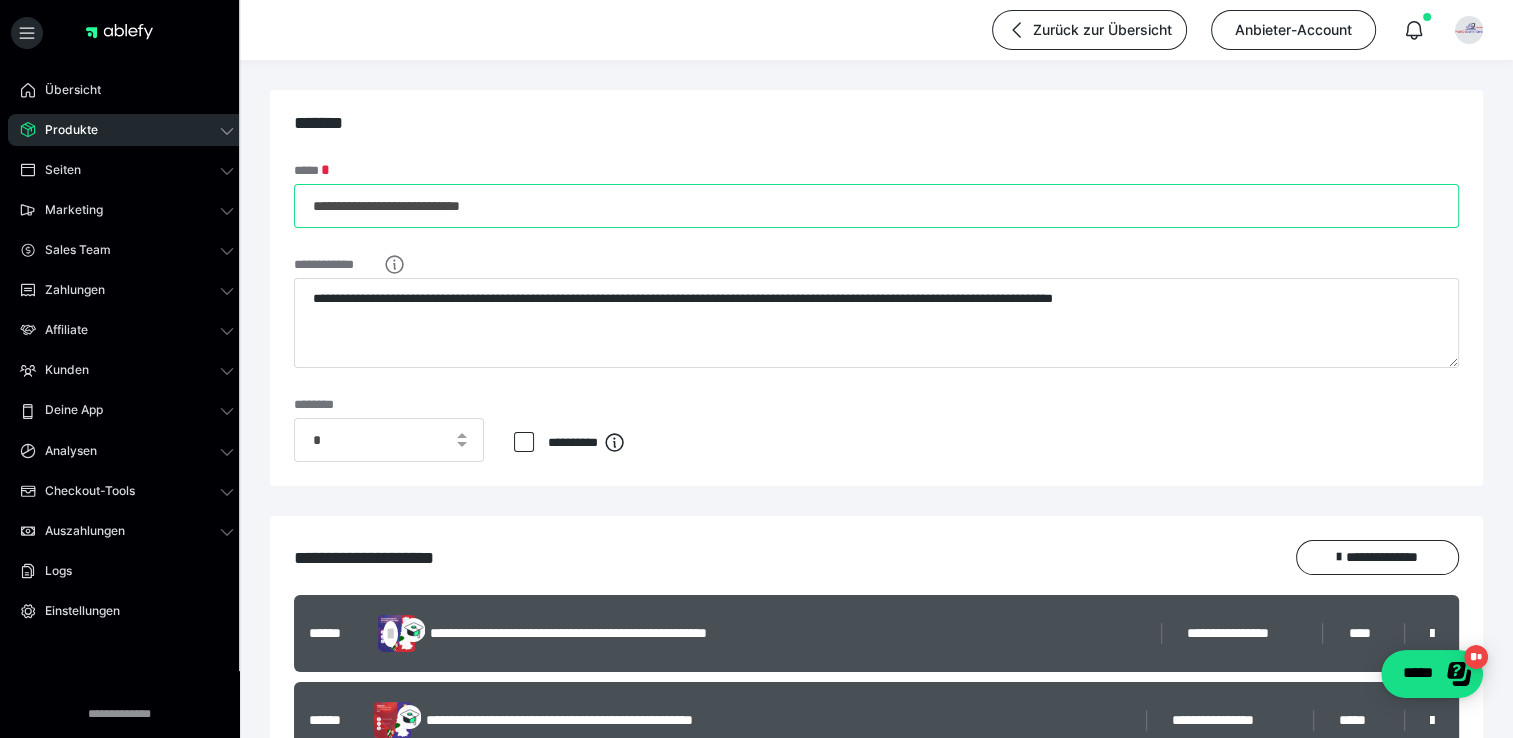 click on "**********" at bounding box center [876, 206] 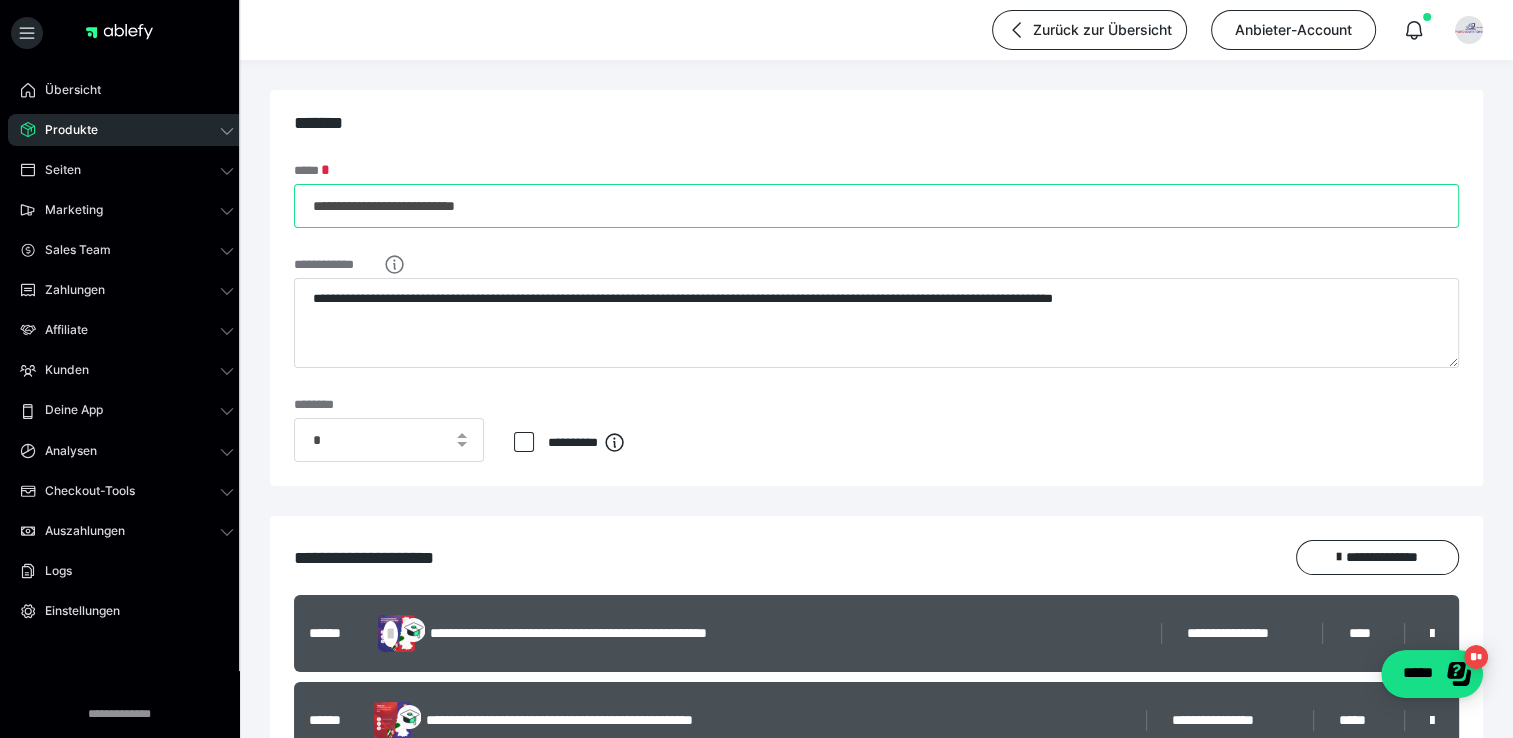 type on "**********" 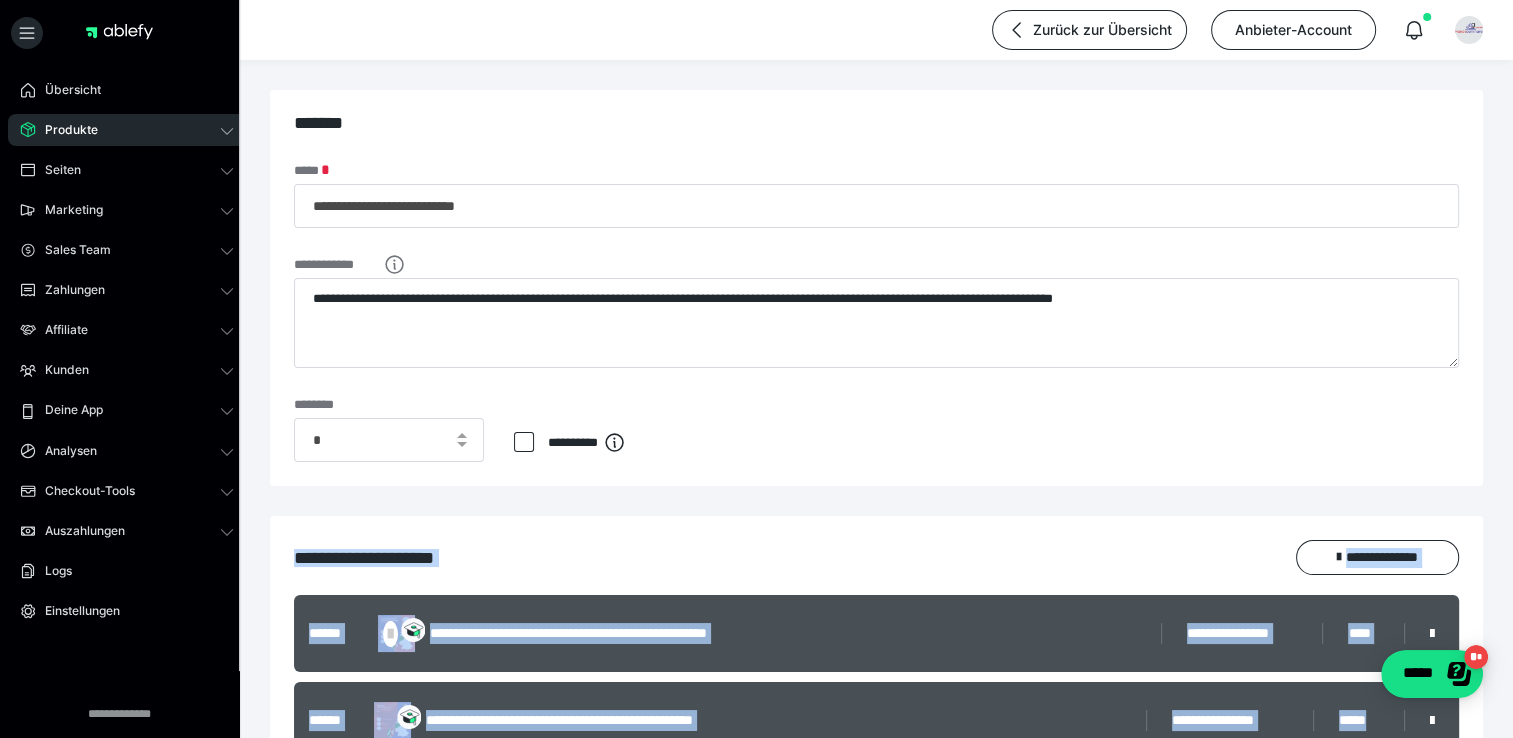 drag, startPoint x: 1511, startPoint y: 398, endPoint x: 1524, endPoint y: 724, distance: 326.2591 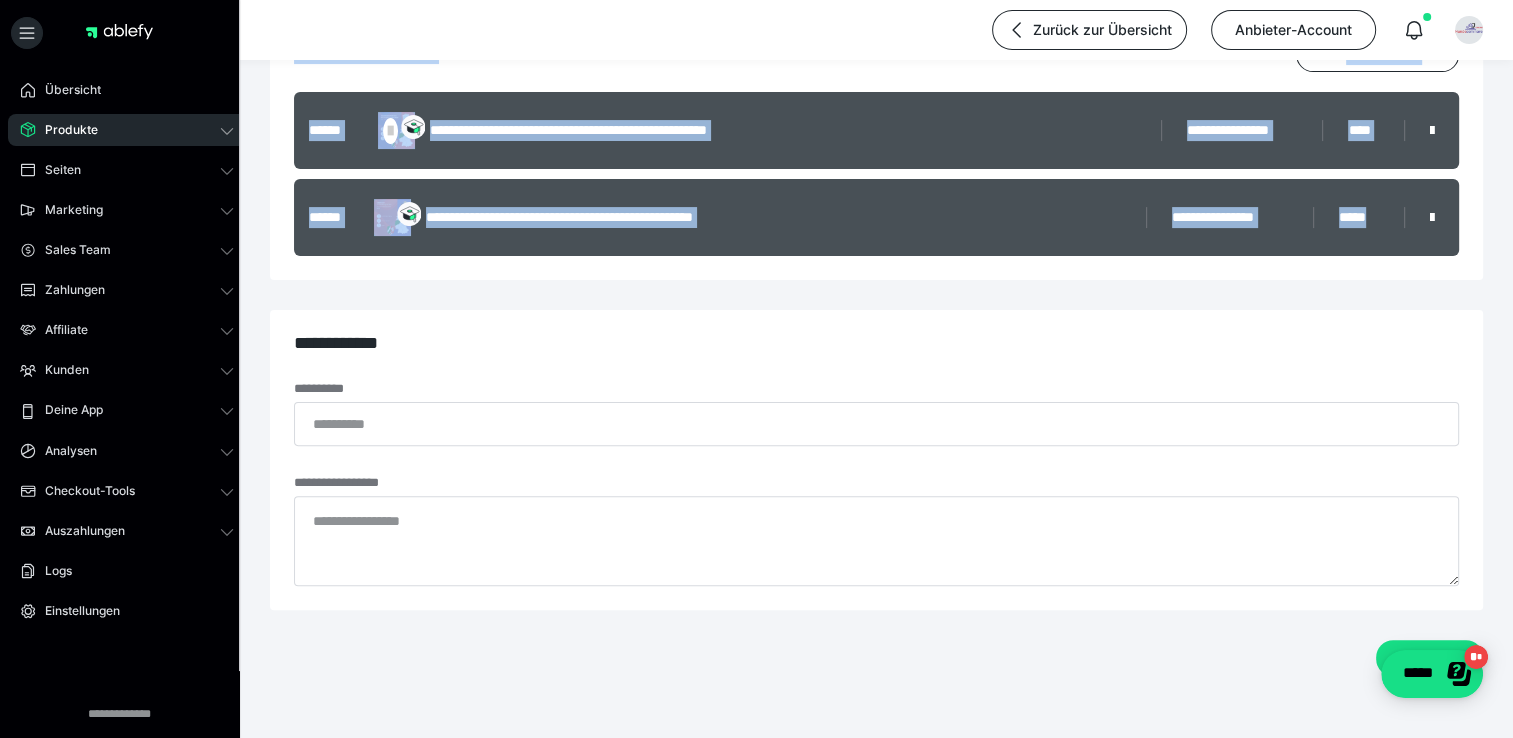 scroll, scrollTop: 504, scrollLeft: 0, axis: vertical 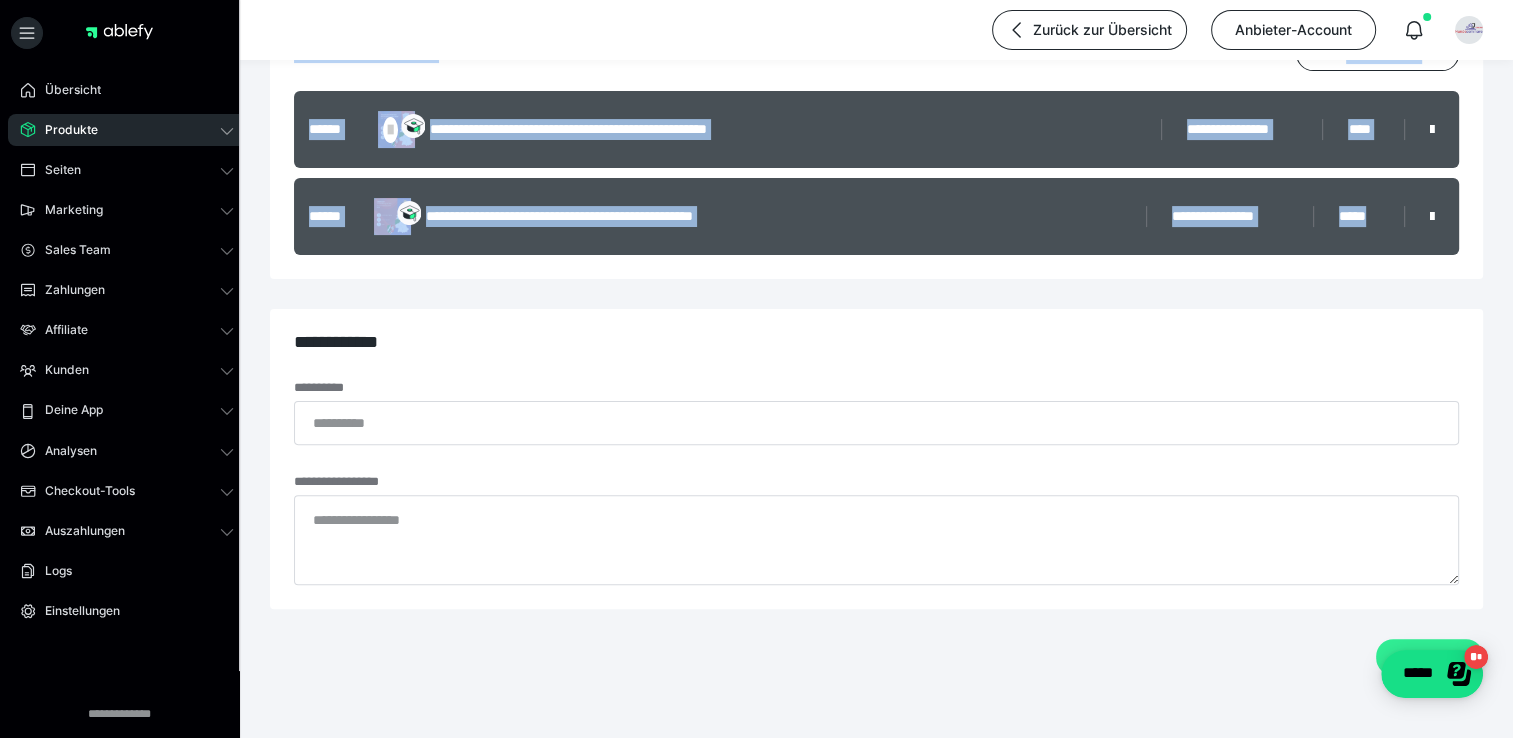 click on "*********" at bounding box center [1429, 657] 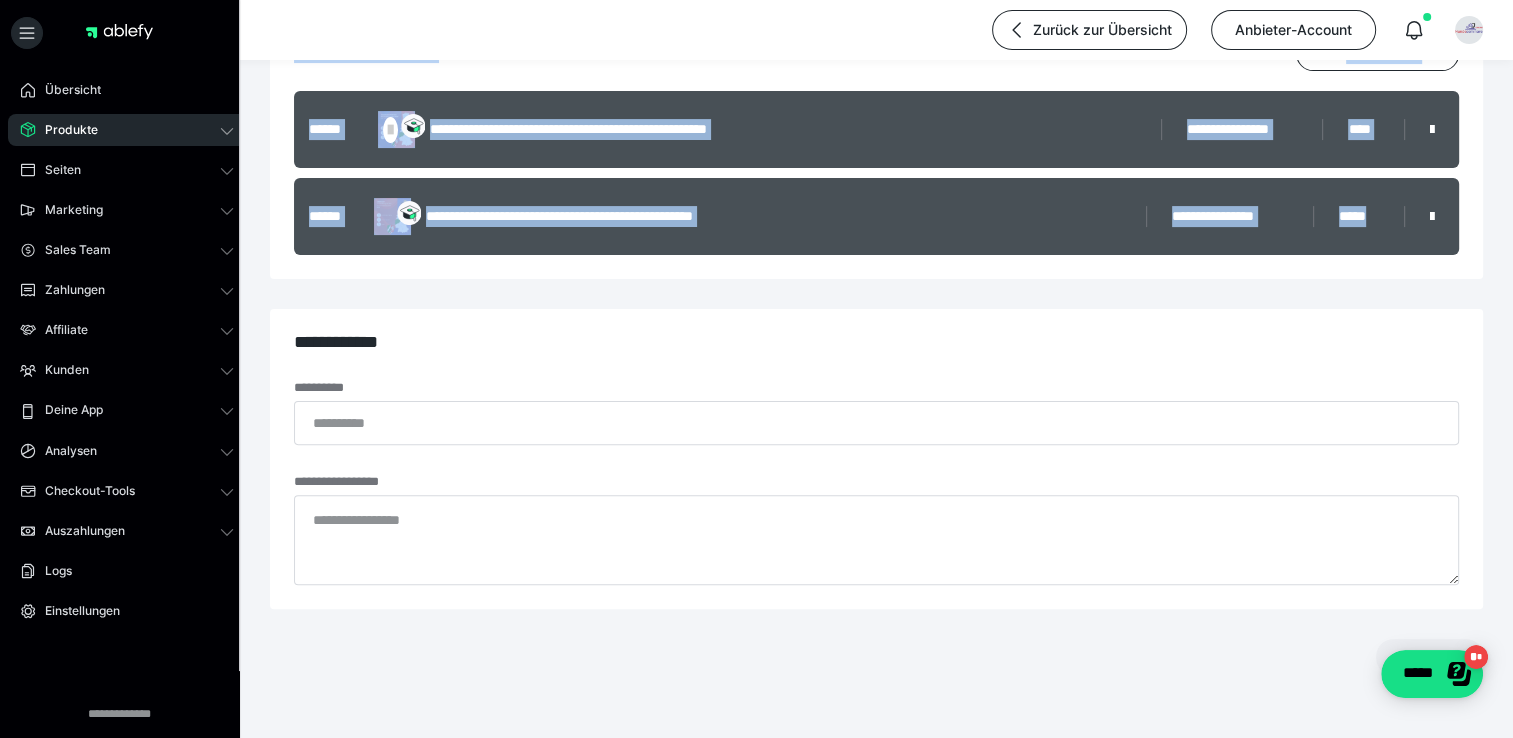 scroll, scrollTop: 0, scrollLeft: 0, axis: both 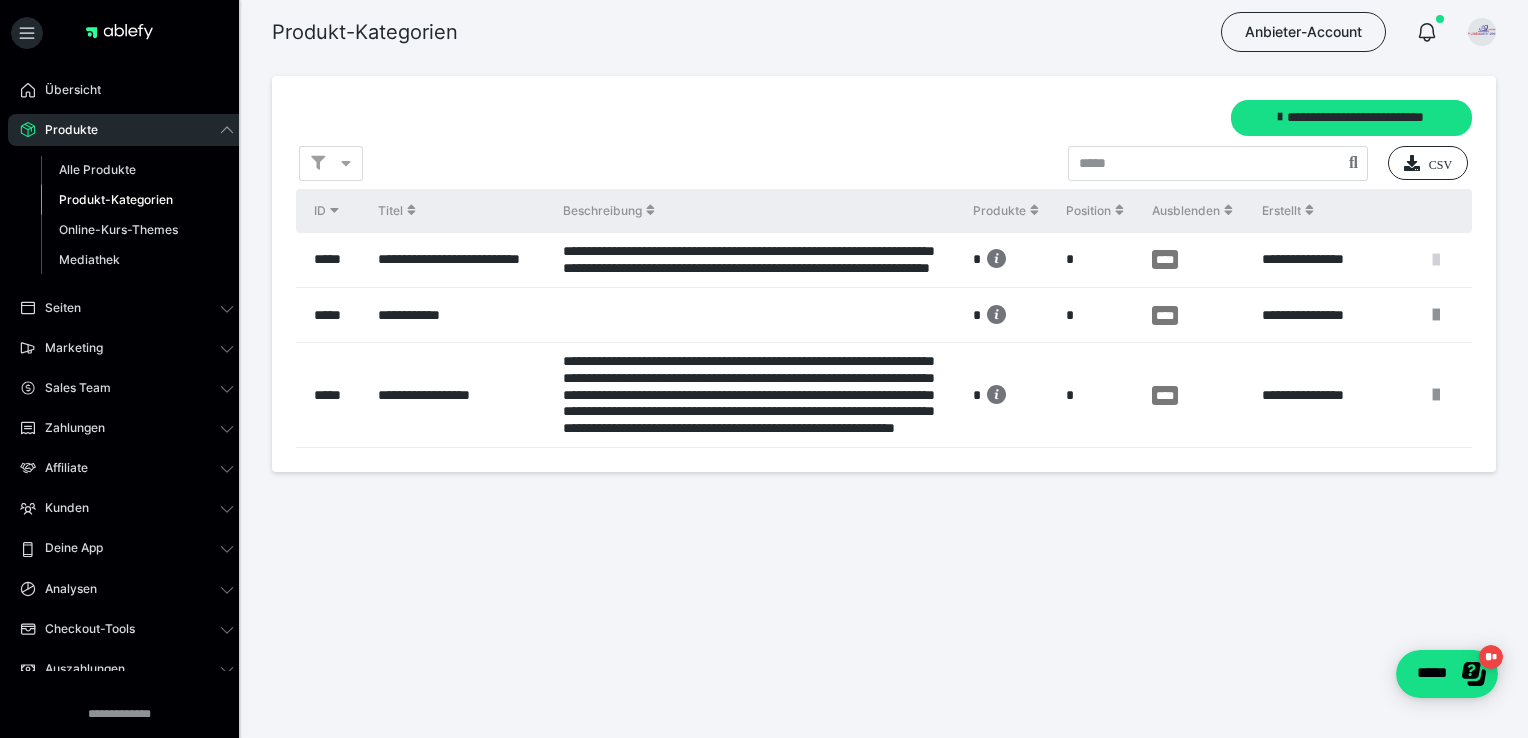 click at bounding box center [1436, 260] 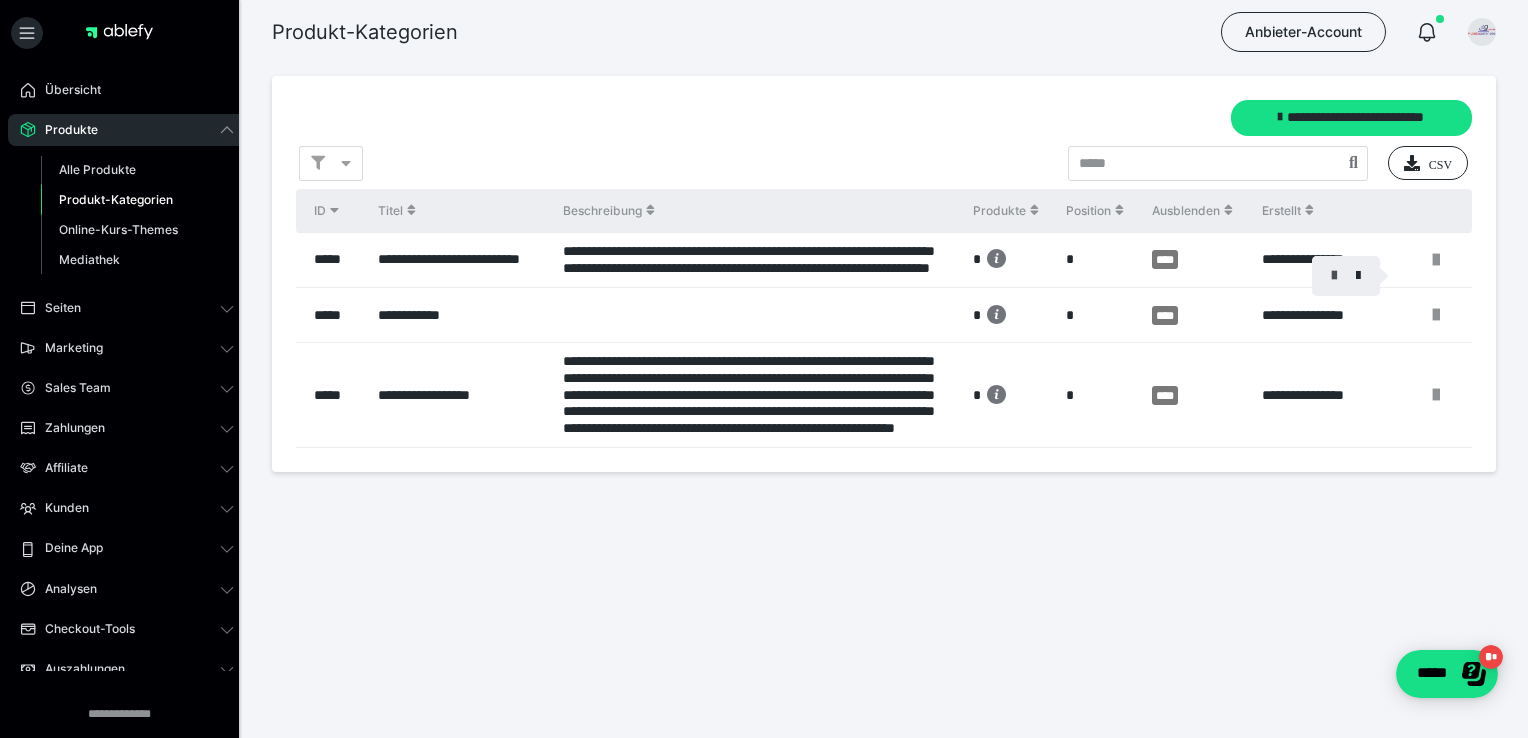 click at bounding box center (1334, 276) 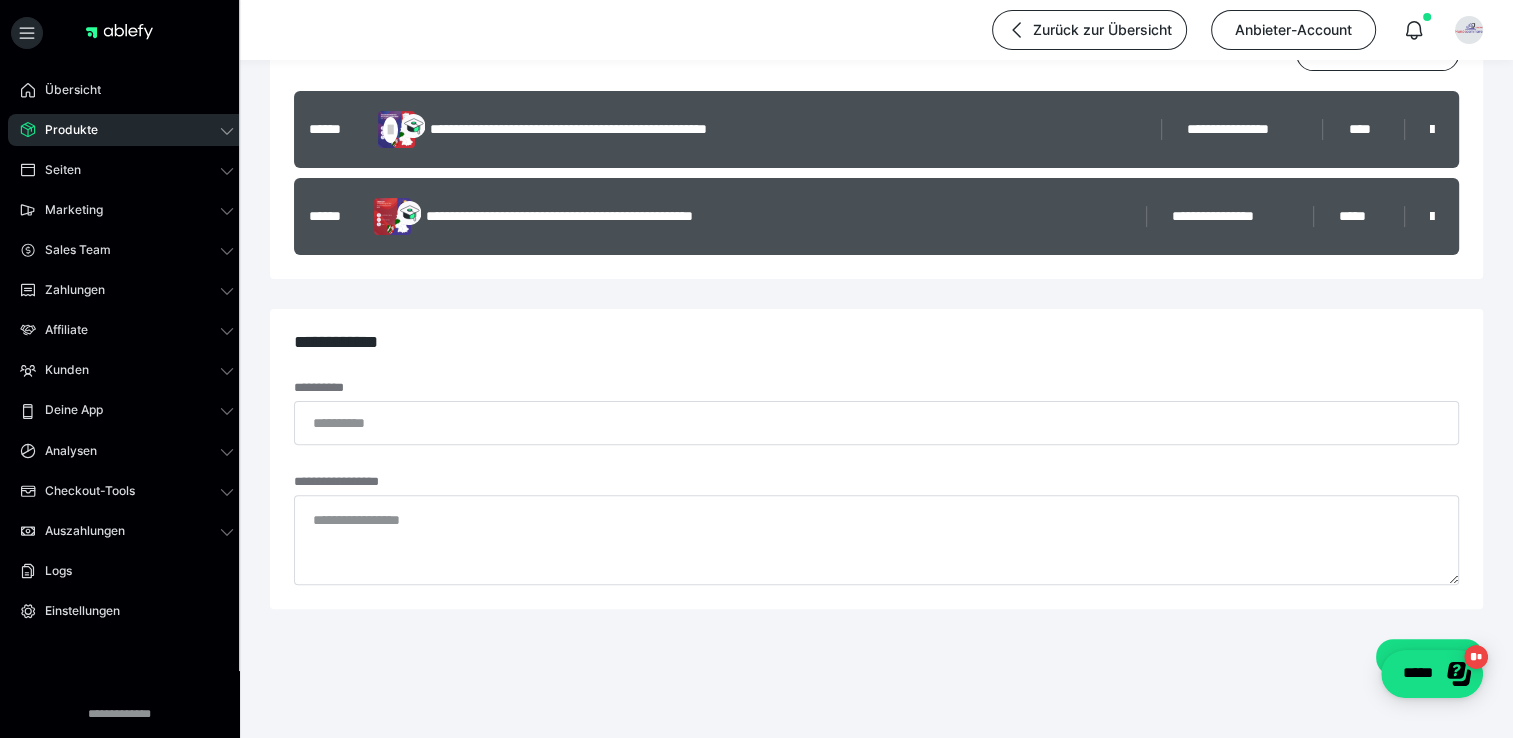 scroll, scrollTop: 0, scrollLeft: 0, axis: both 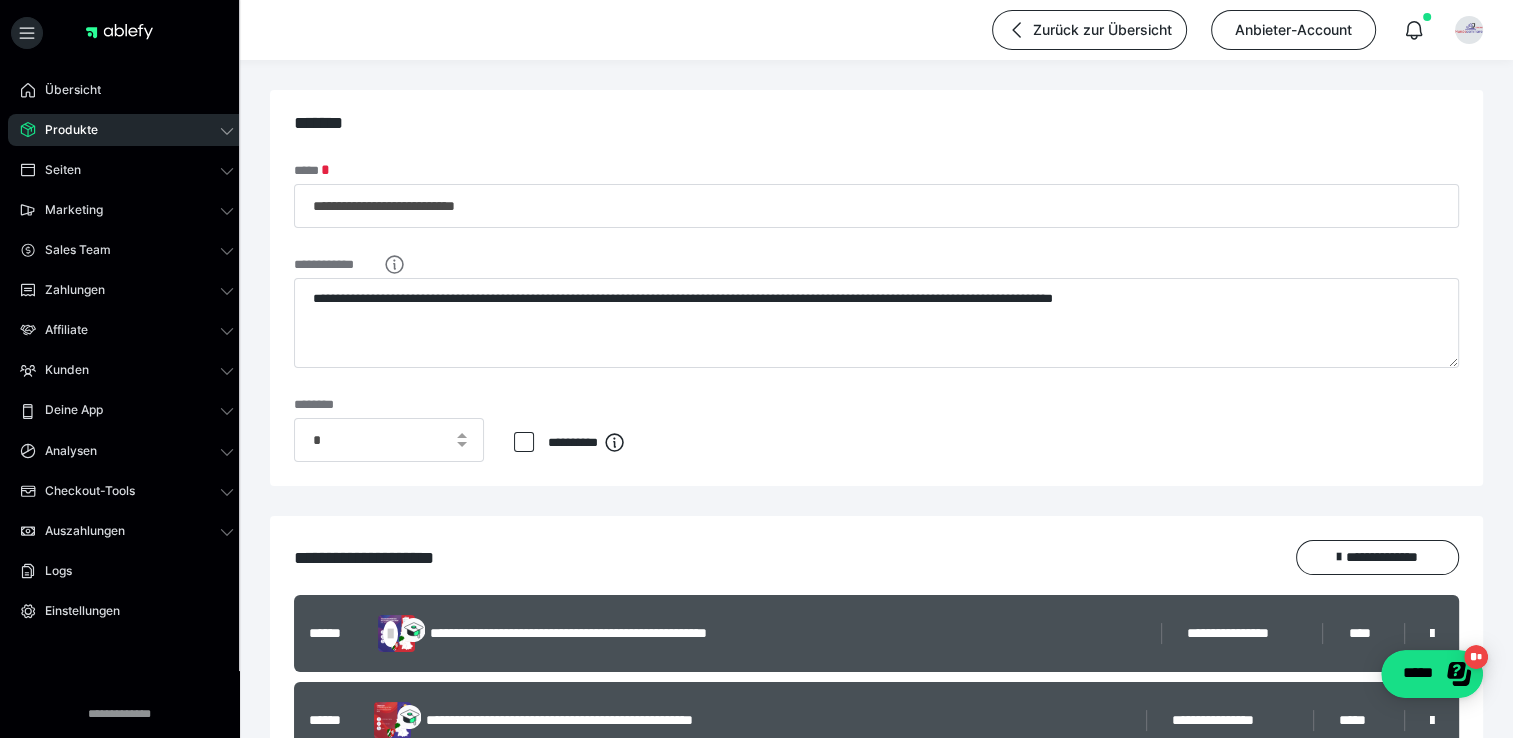 click on "Produkte" at bounding box center [64, 130] 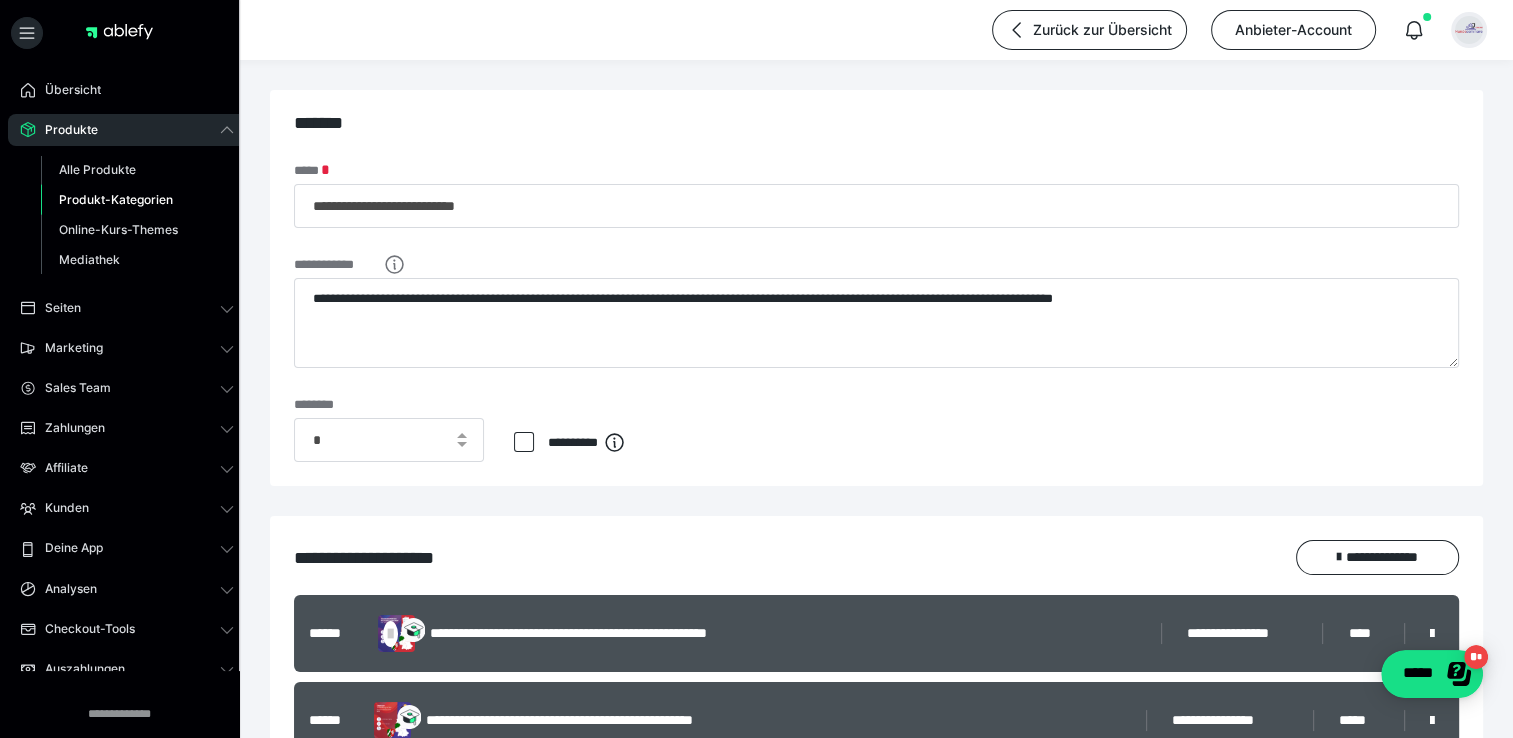 click at bounding box center (1469, 30) 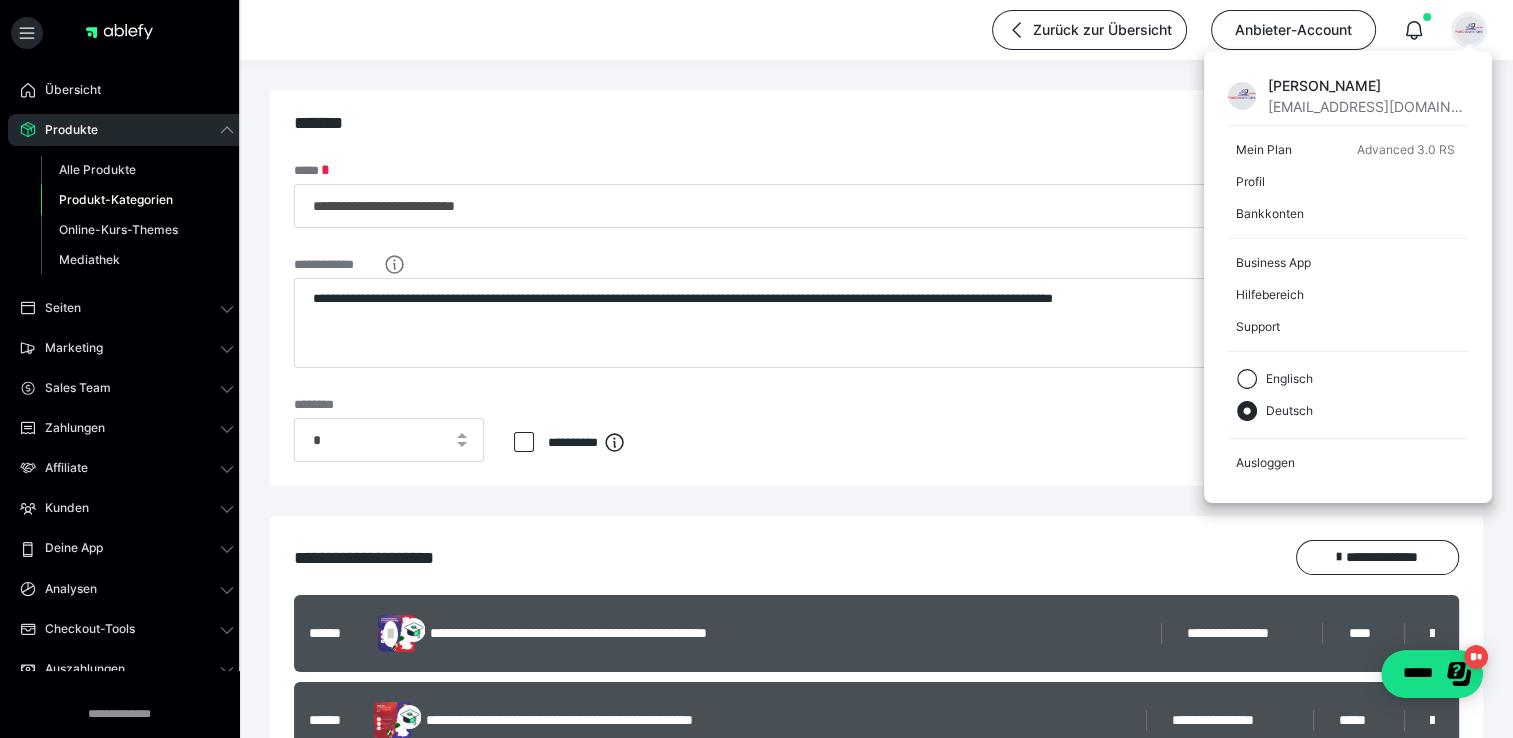 click on "**********" at bounding box center [876, 651] 